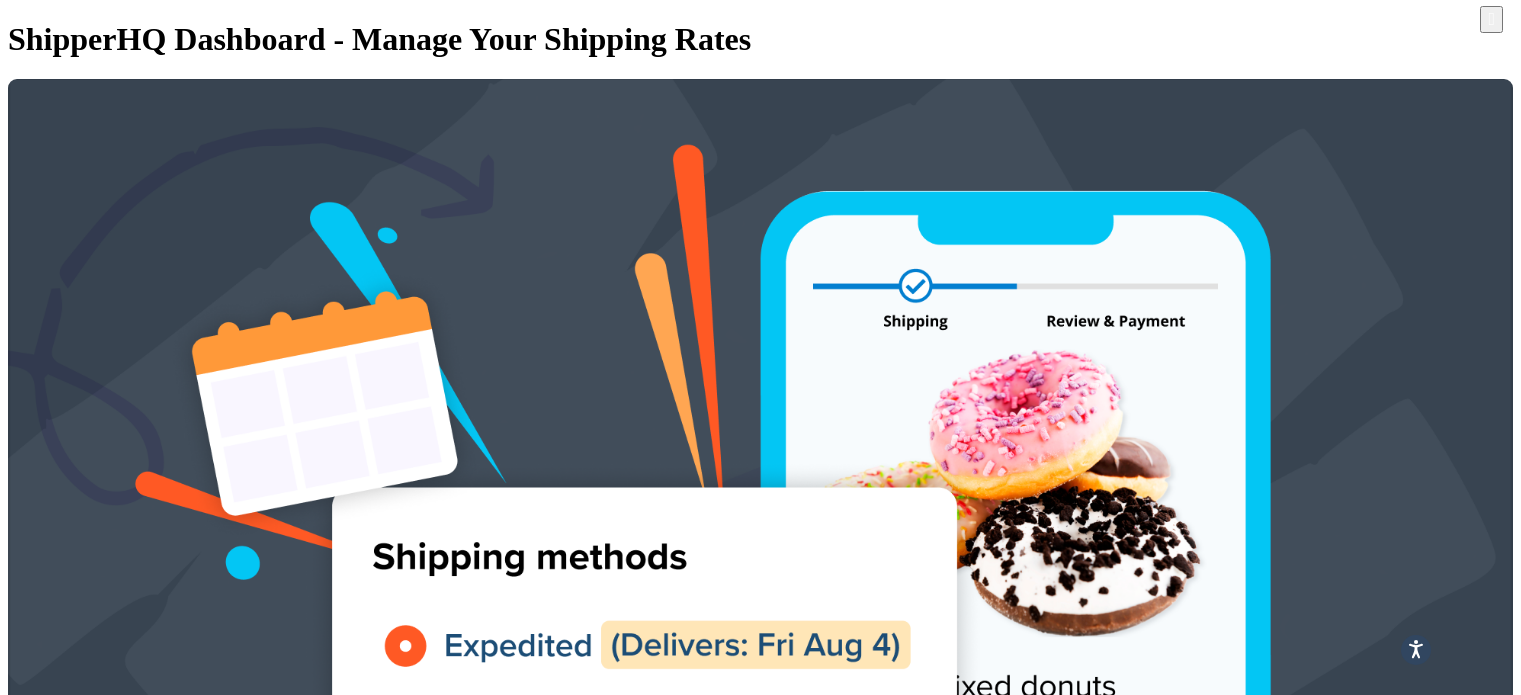 scroll, scrollTop: 300, scrollLeft: 0, axis: vertical 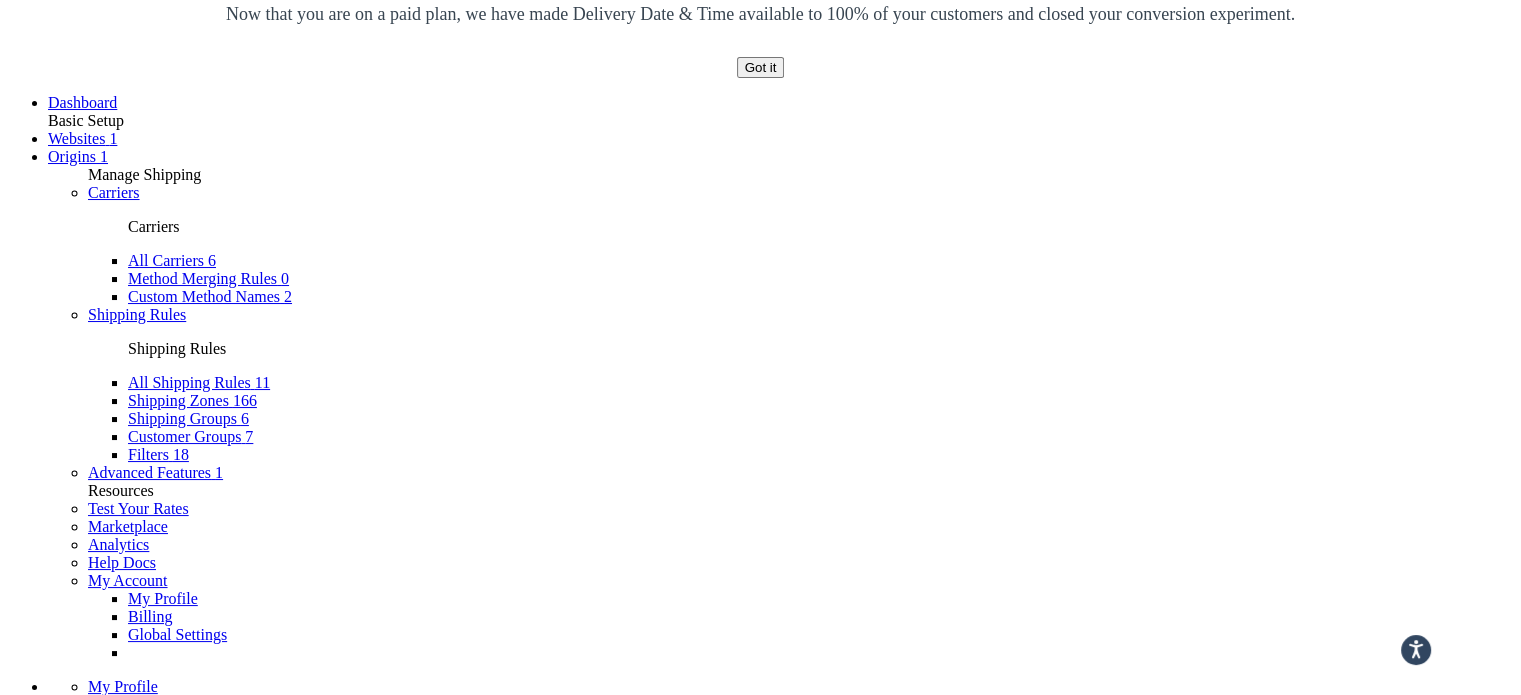 click on "Aust Post Melbourne" at bounding box center (234, 2548) 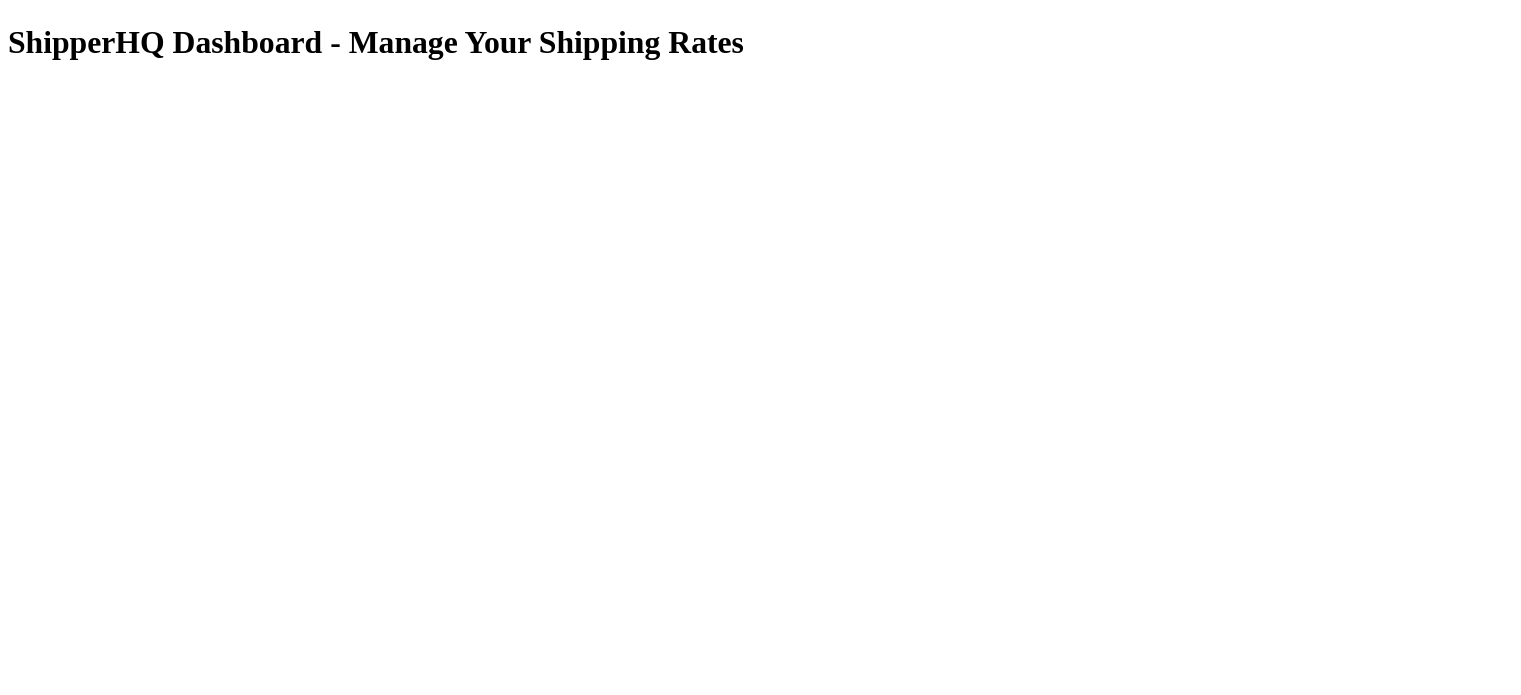 scroll, scrollTop: 0, scrollLeft: 0, axis: both 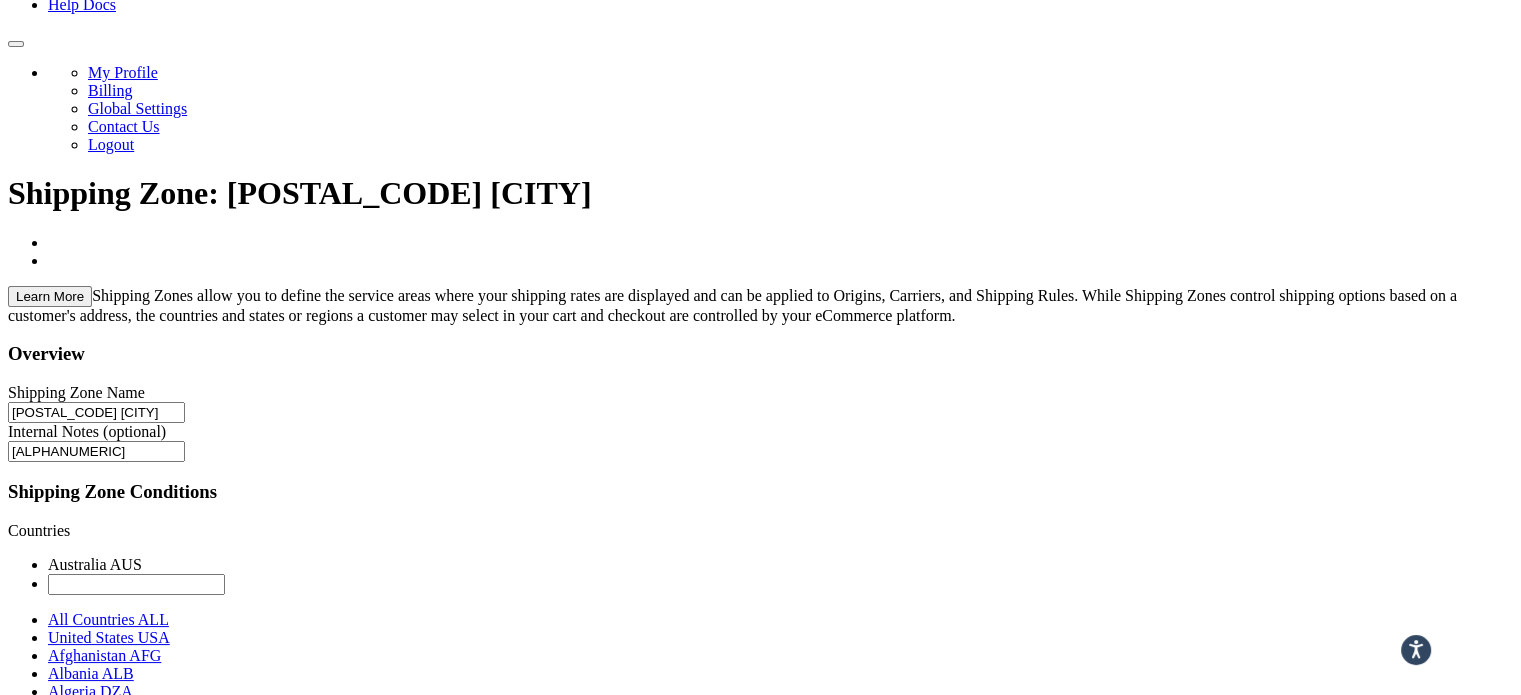 drag, startPoint x: 811, startPoint y: 418, endPoint x: 849, endPoint y: 418, distance: 38 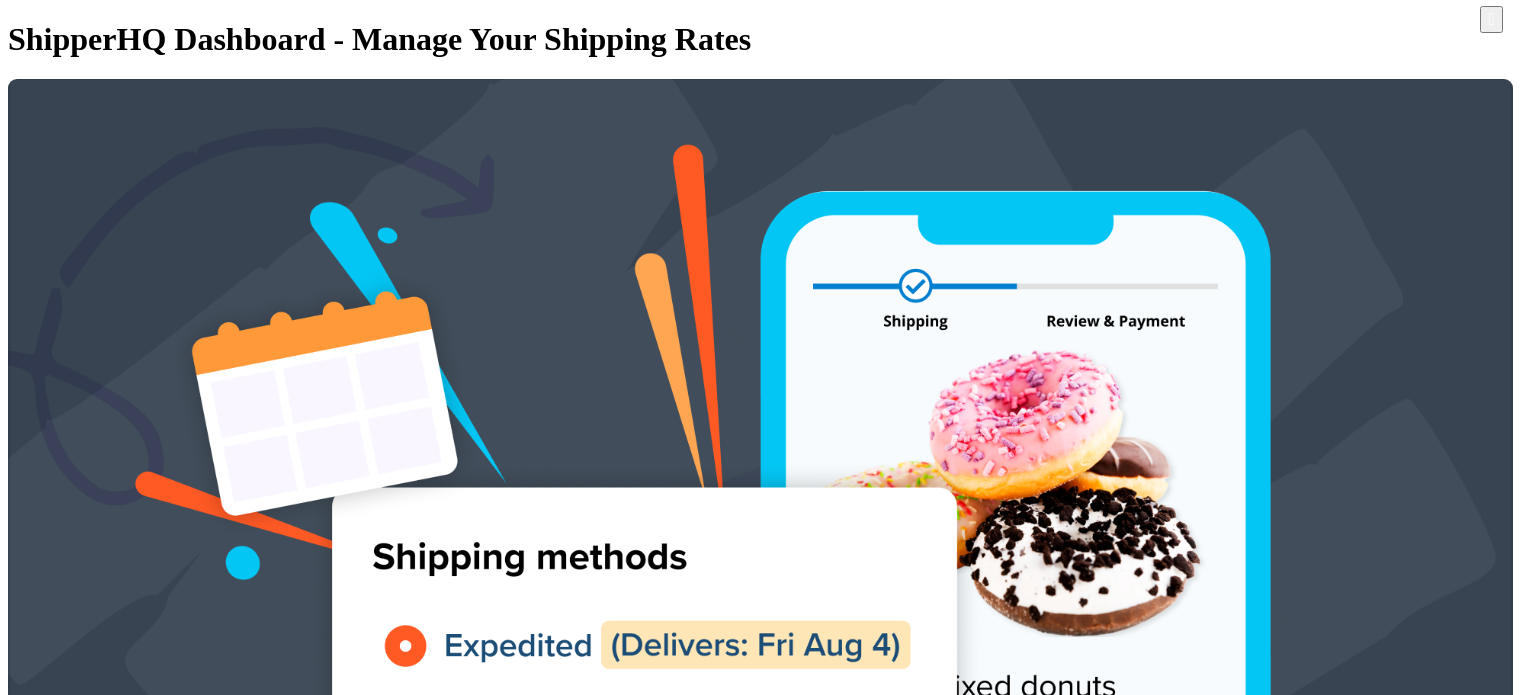 scroll, scrollTop: 0, scrollLeft: 0, axis: both 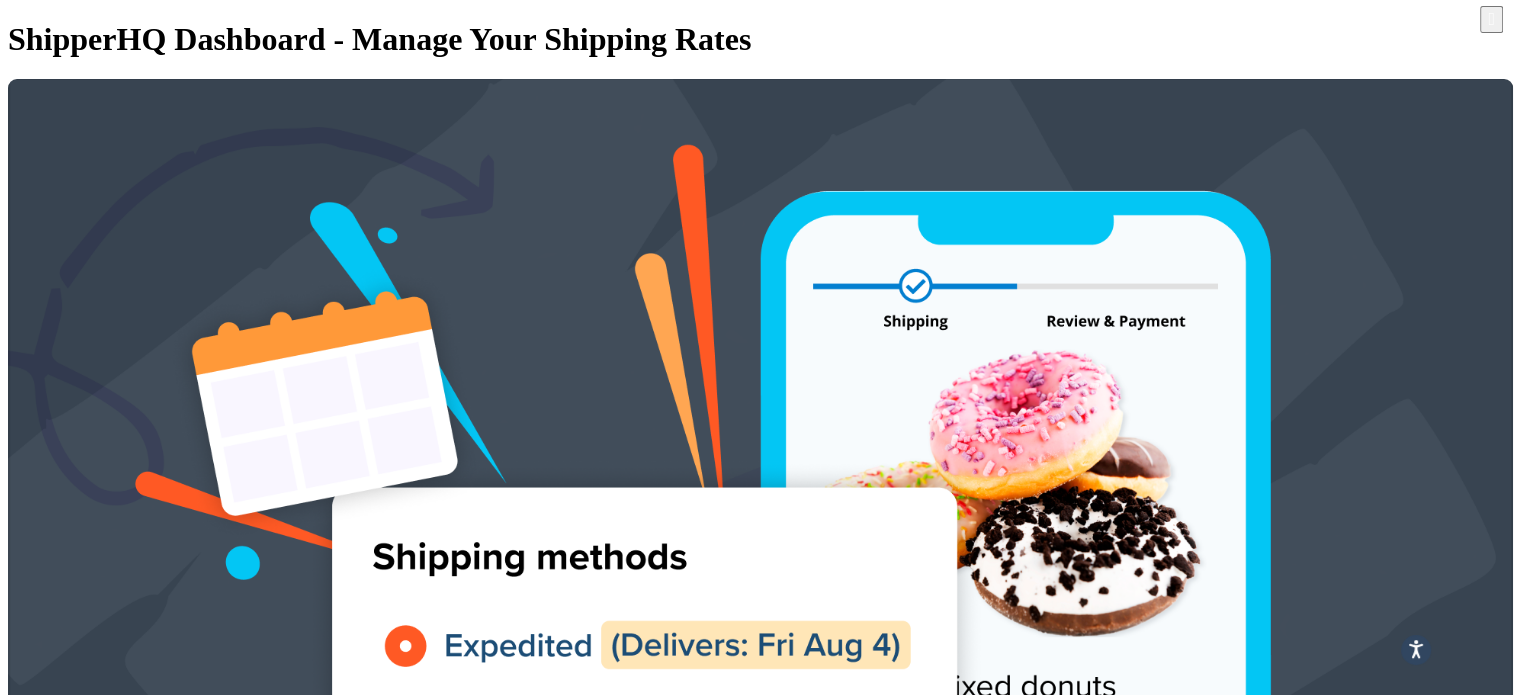 click at bounding box center (234, 4644) 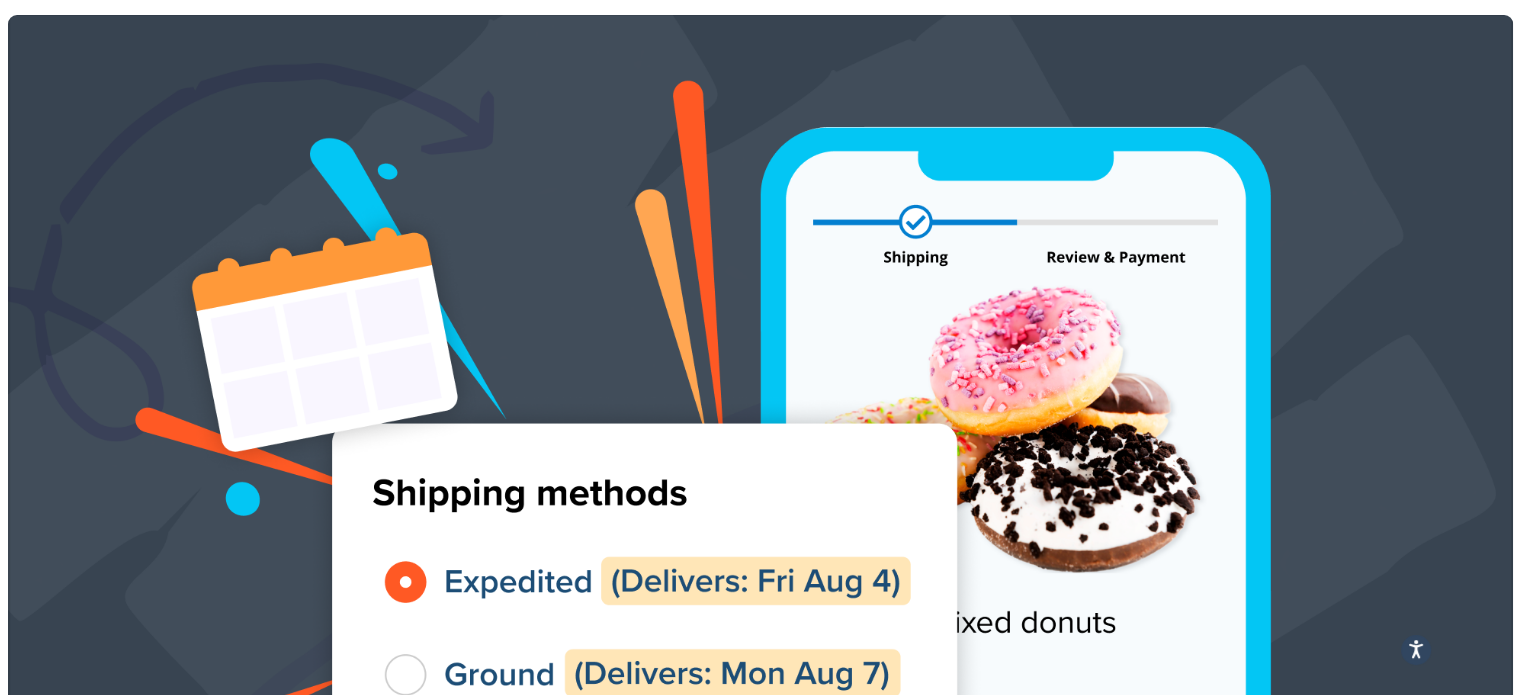 scroll, scrollTop: 100, scrollLeft: 0, axis: vertical 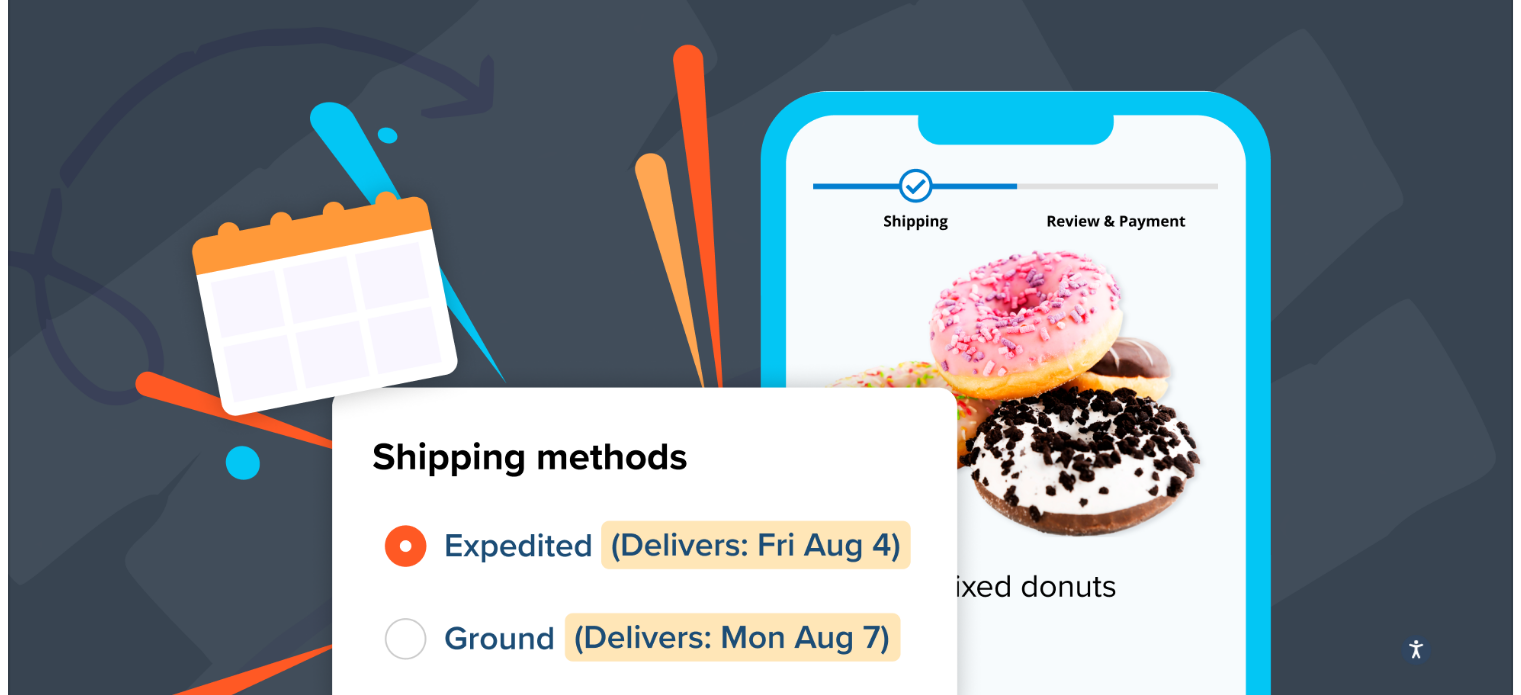 click on "Aust Post Melbourne Metro" at bounding box center (234, 3524) 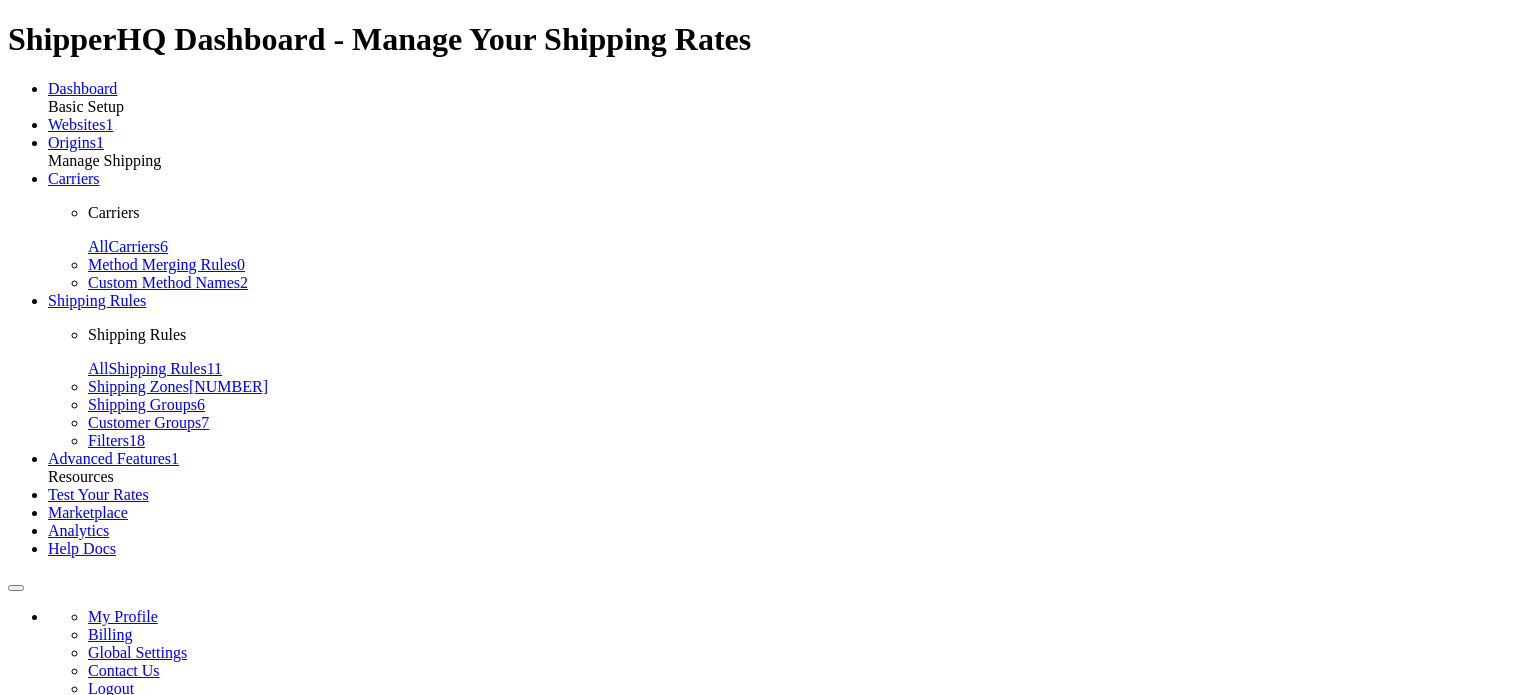 scroll, scrollTop: 0, scrollLeft: 0, axis: both 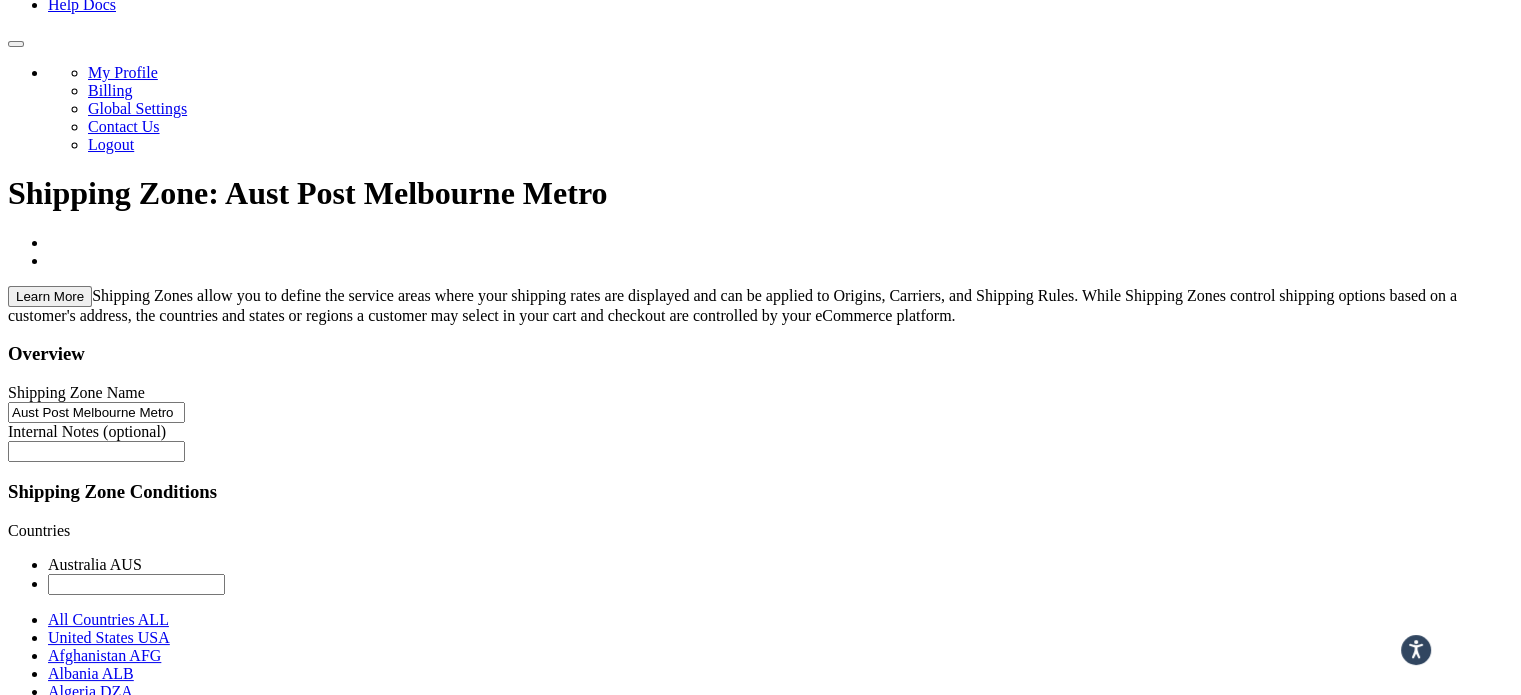 click on "[NUMBER]-[NUMBER], [NUMBER]-[NUMBER], [NUMBER]-[NUMBER], [NUMBER]-[NUMBER], [NUMBER]-[NUMBER], [NUMBER]-[NUMBER], [NUMBER]-[NUMBER], [NUMBER]-[NUMBER], [NUMBER]-[NUMBER], [NUMBER], [NUMBER]-[NUMBER], [NUMBER]-[NUMBER], [NUMBER]-[NUMBER], [NUMBER]-[NUMBER], [NUMBER]-[NUMBER], [NUMBER], [NUMBER]-[NUMBER]" at bounding box center (88, 5322) 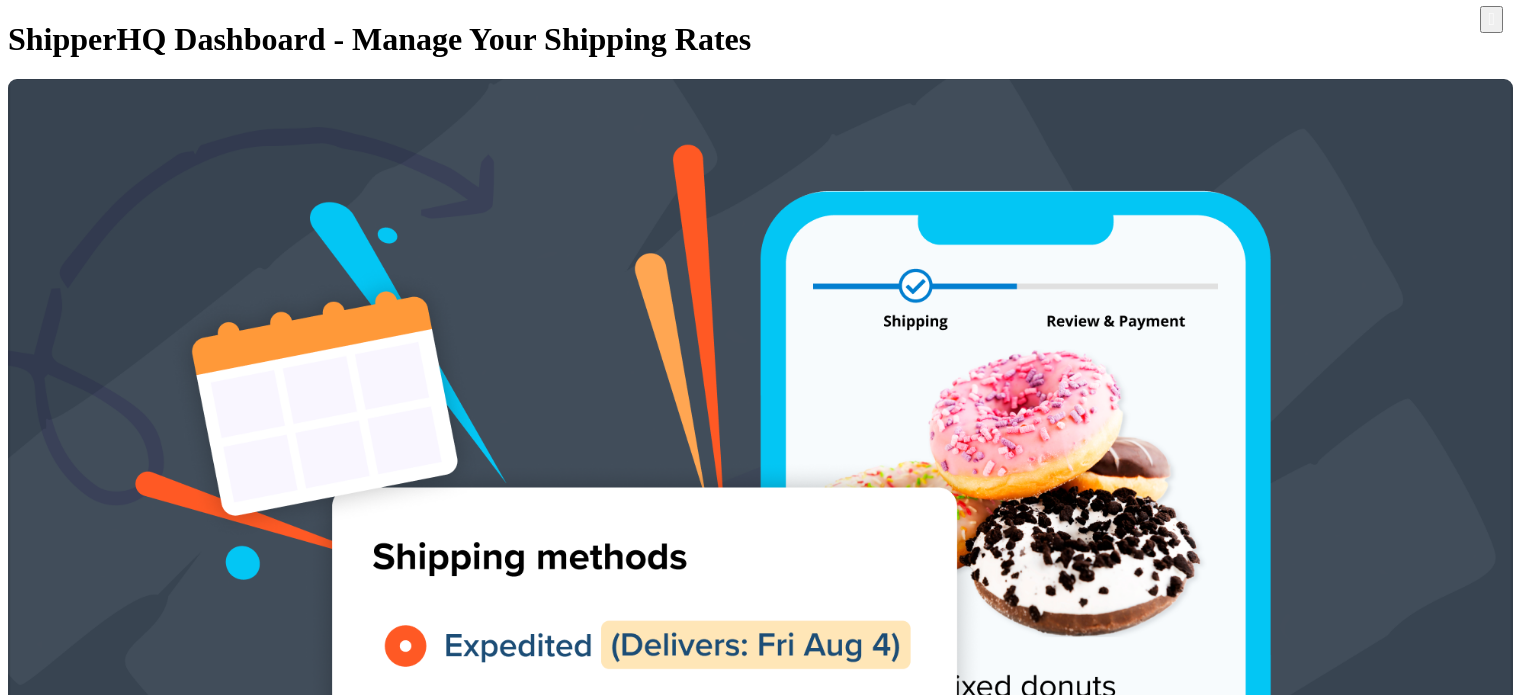 scroll, scrollTop: 0, scrollLeft: 0, axis: both 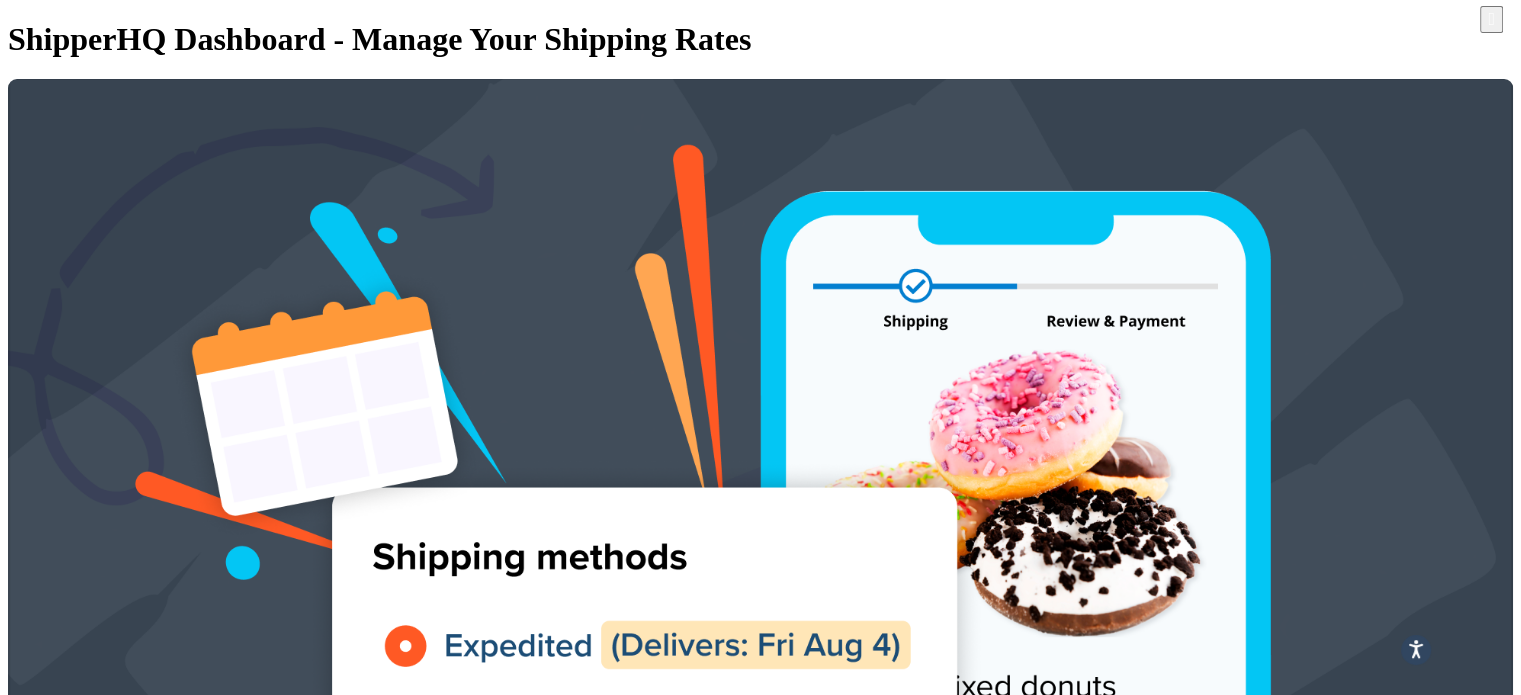 drag, startPoint x: 447, startPoint y: 343, endPoint x: 473, endPoint y: 364, distance: 33.42155 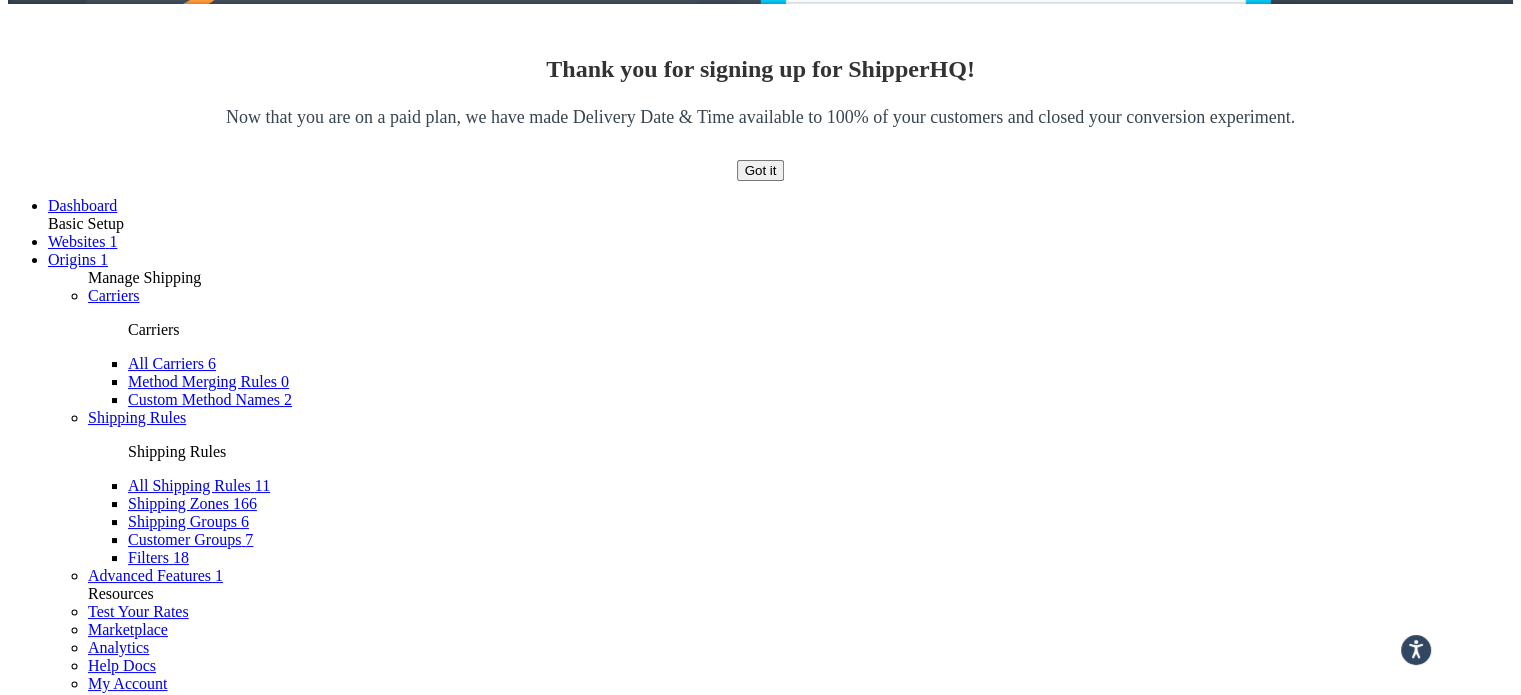 scroll, scrollTop: 900, scrollLeft: 0, axis: vertical 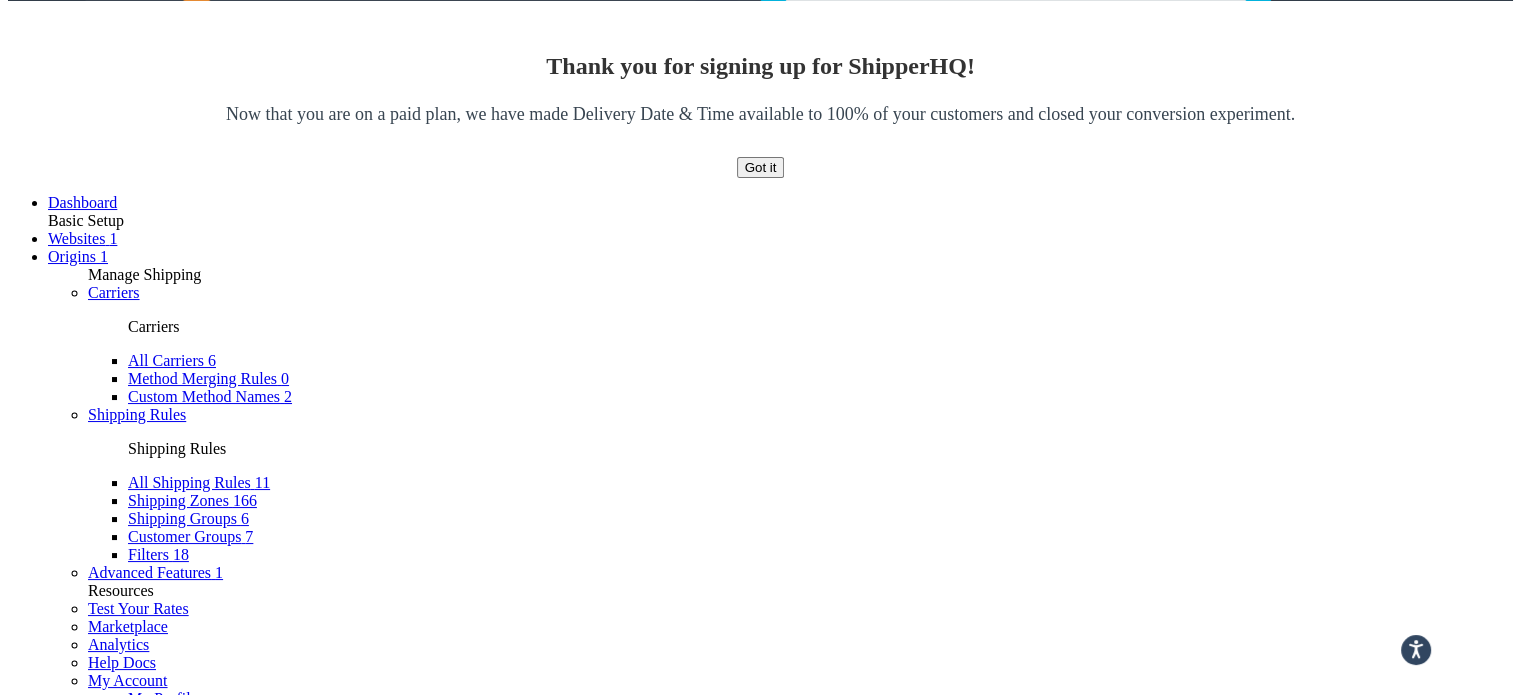 click on "10 15 25 50 100" at bounding box center [66, 3785] 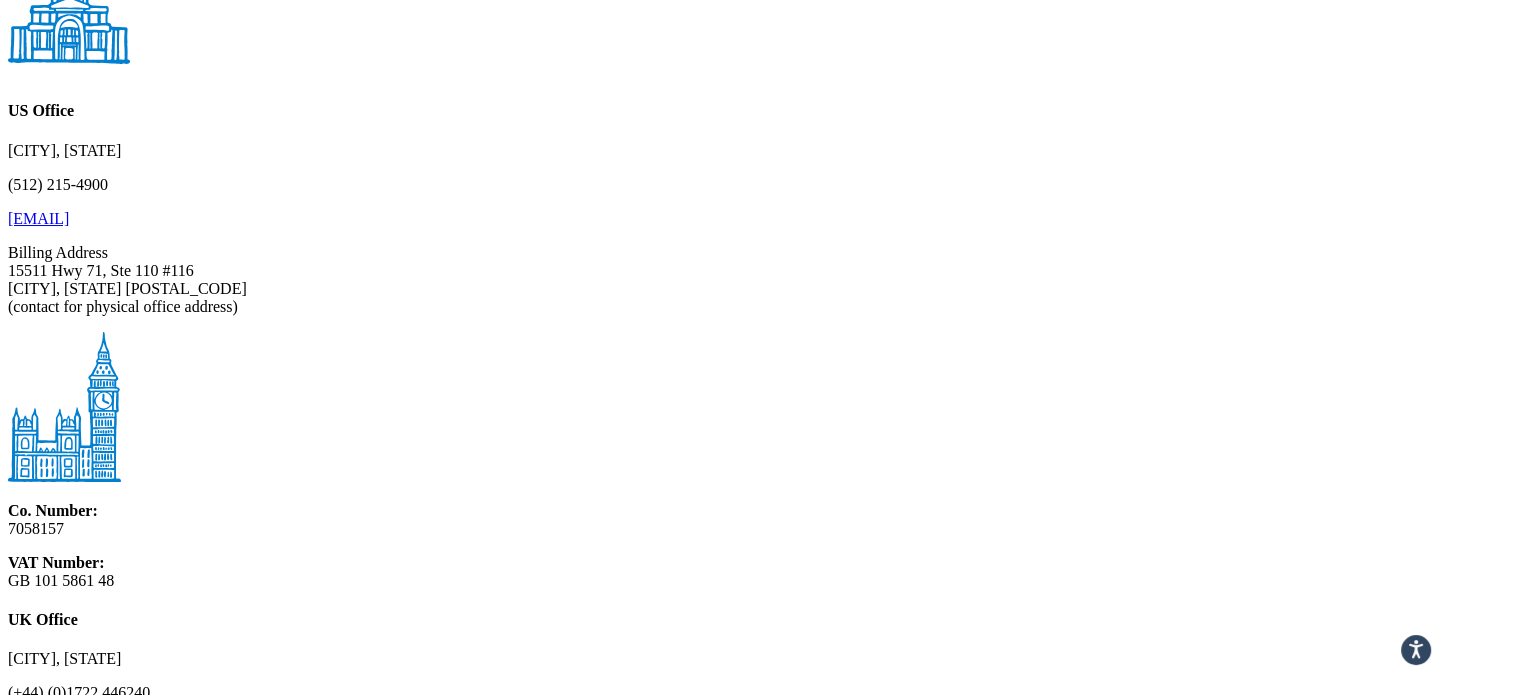 scroll, scrollTop: 2600, scrollLeft: 0, axis: vertical 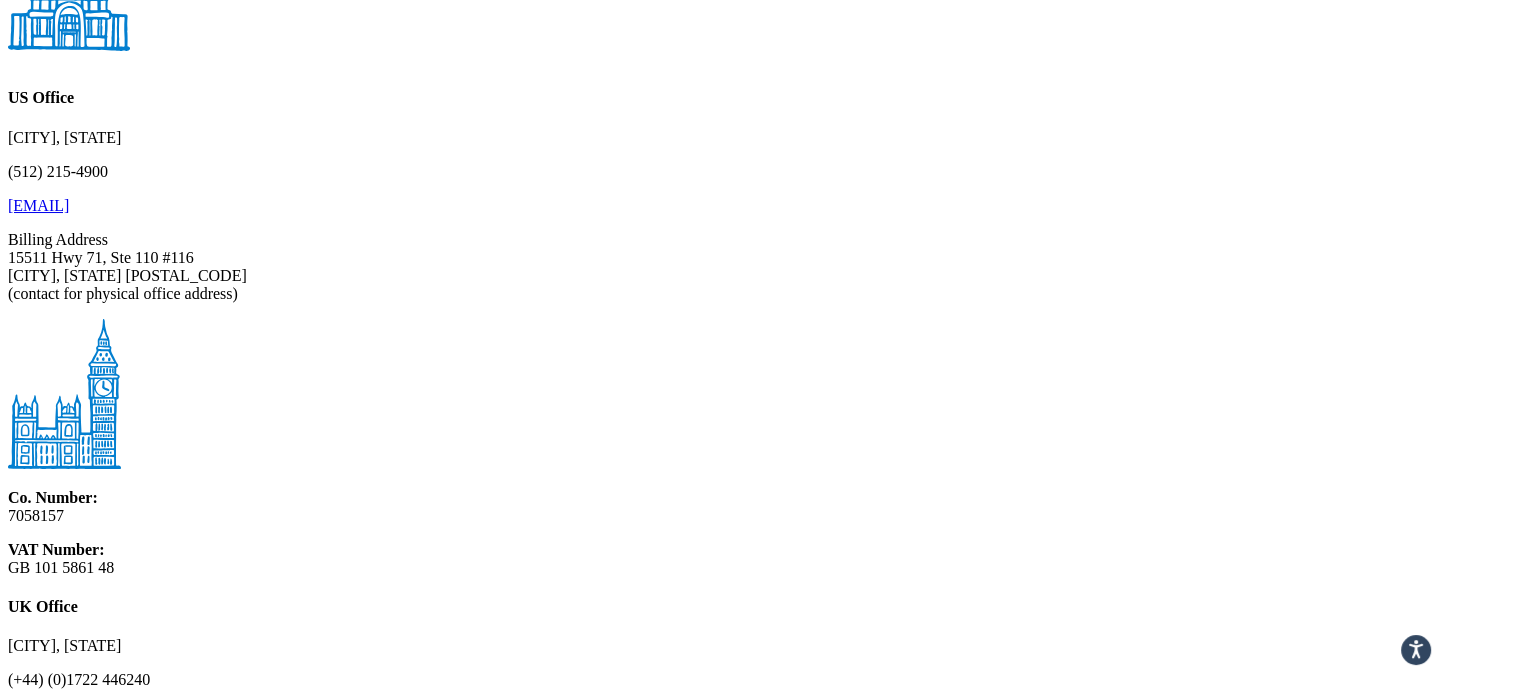 click on "Aust Post Semi Remote" at bounding box center (234, 948) 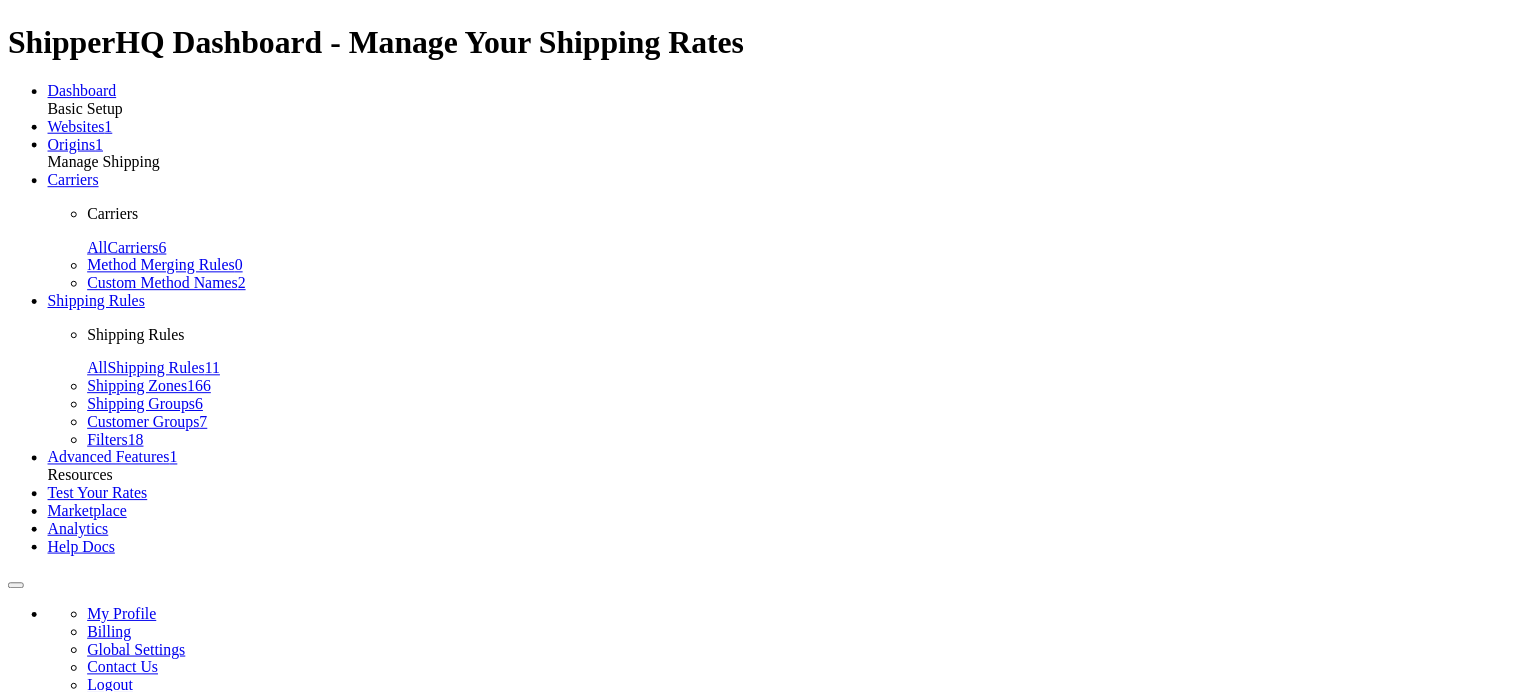 scroll, scrollTop: 0, scrollLeft: 0, axis: both 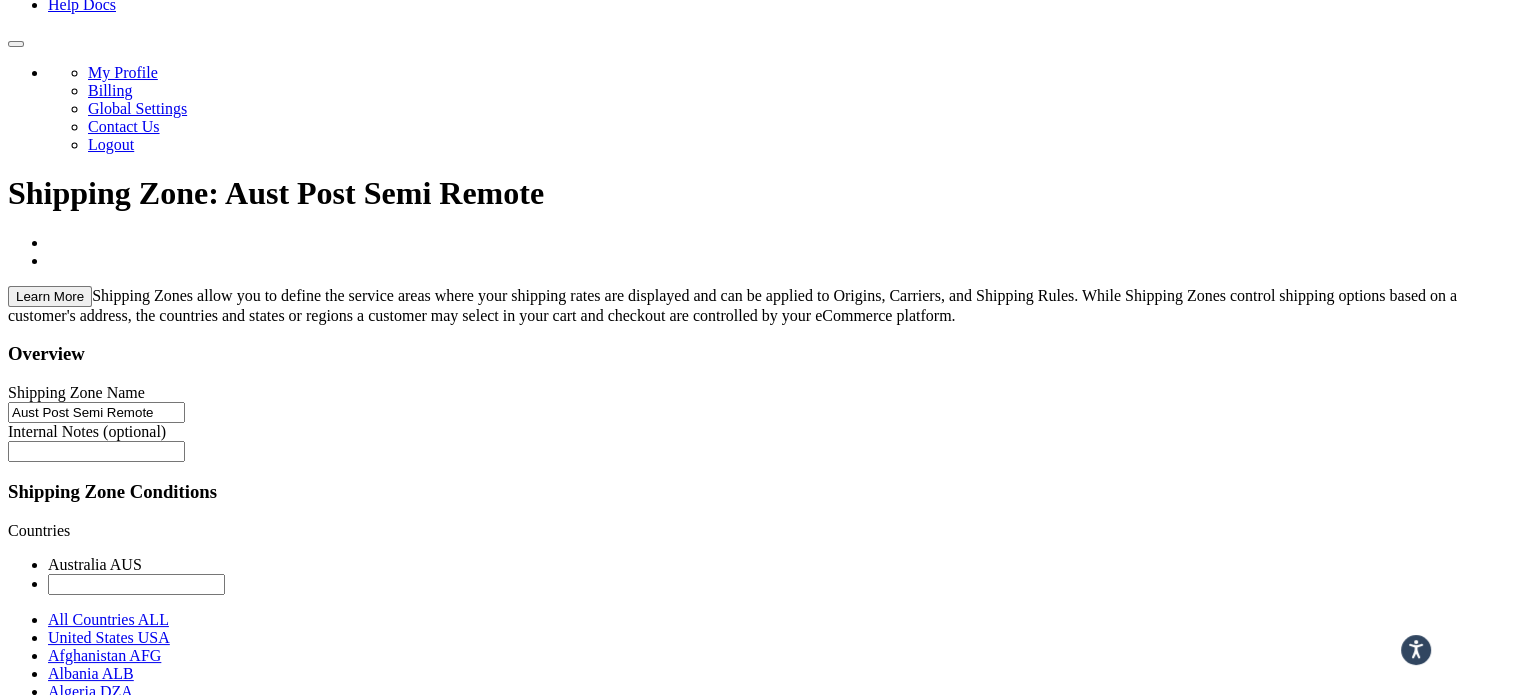 drag, startPoint x: 432, startPoint y: 411, endPoint x: 505, endPoint y: 415, distance: 73.109505 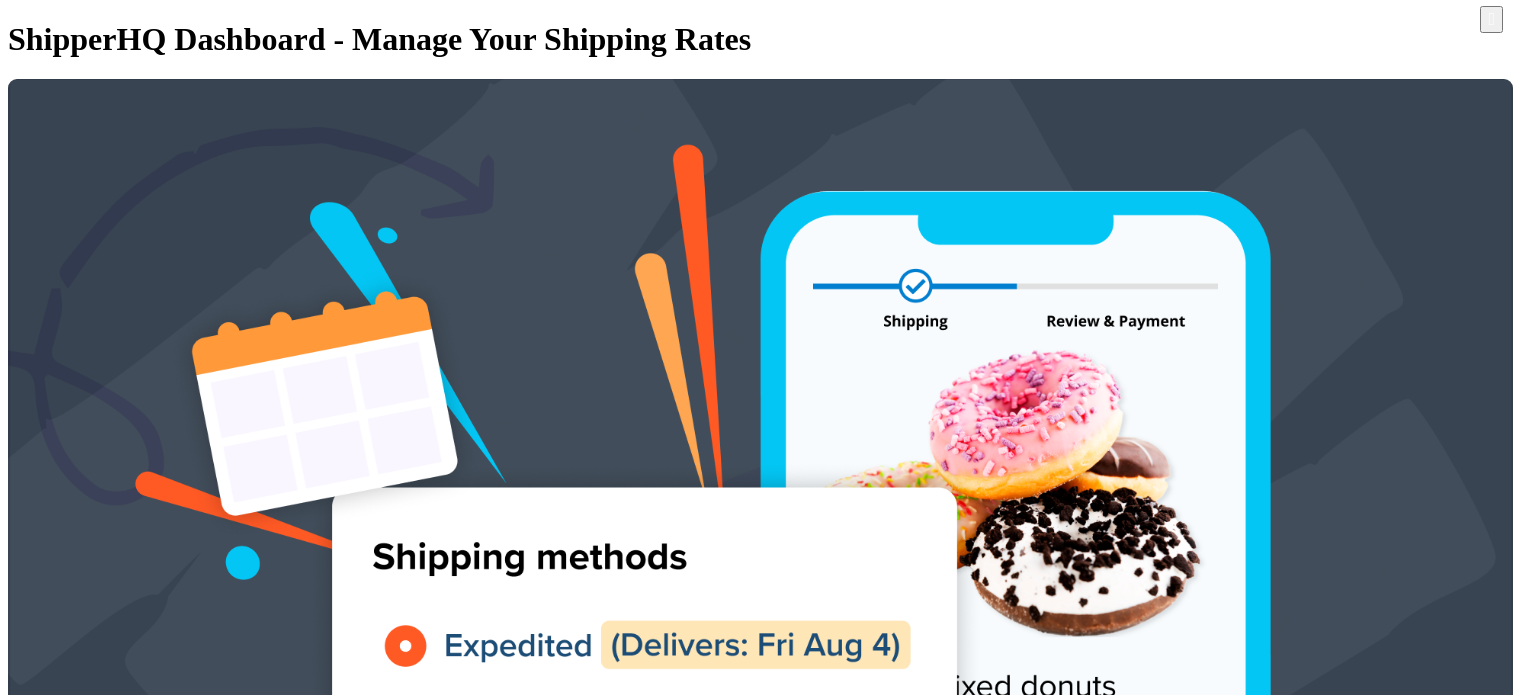 scroll, scrollTop: 0, scrollLeft: 0, axis: both 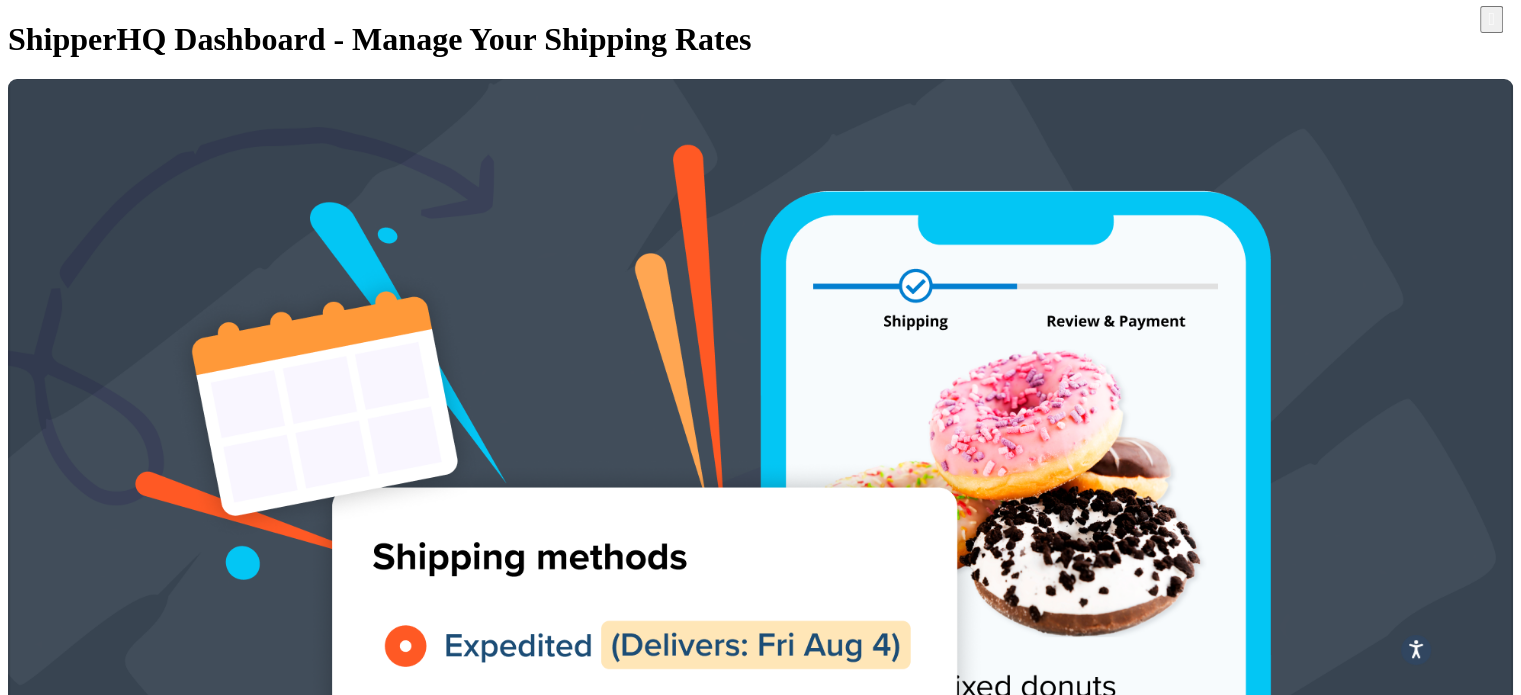 drag, startPoint x: 456, startPoint y: 354, endPoint x: 458, endPoint y: 376, distance: 22.090721 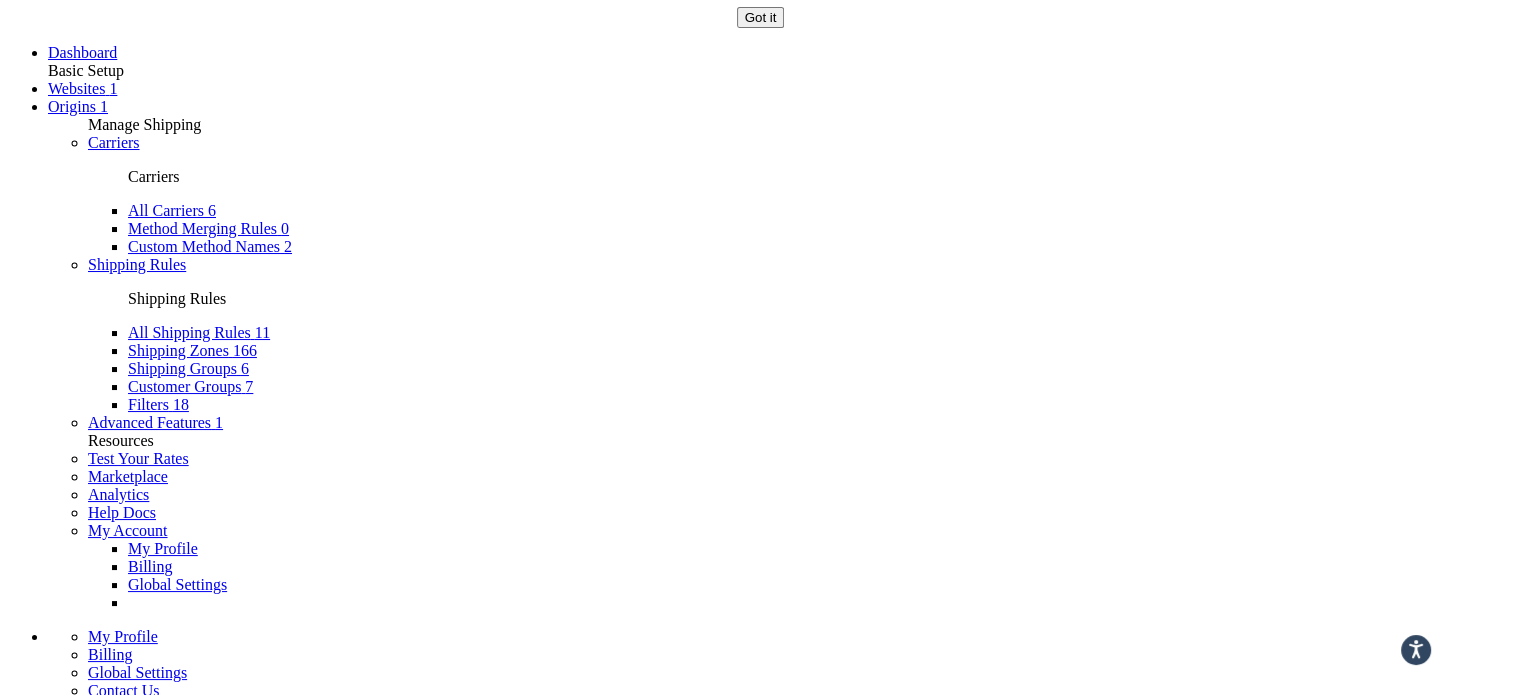 scroll, scrollTop: 1100, scrollLeft: 0, axis: vertical 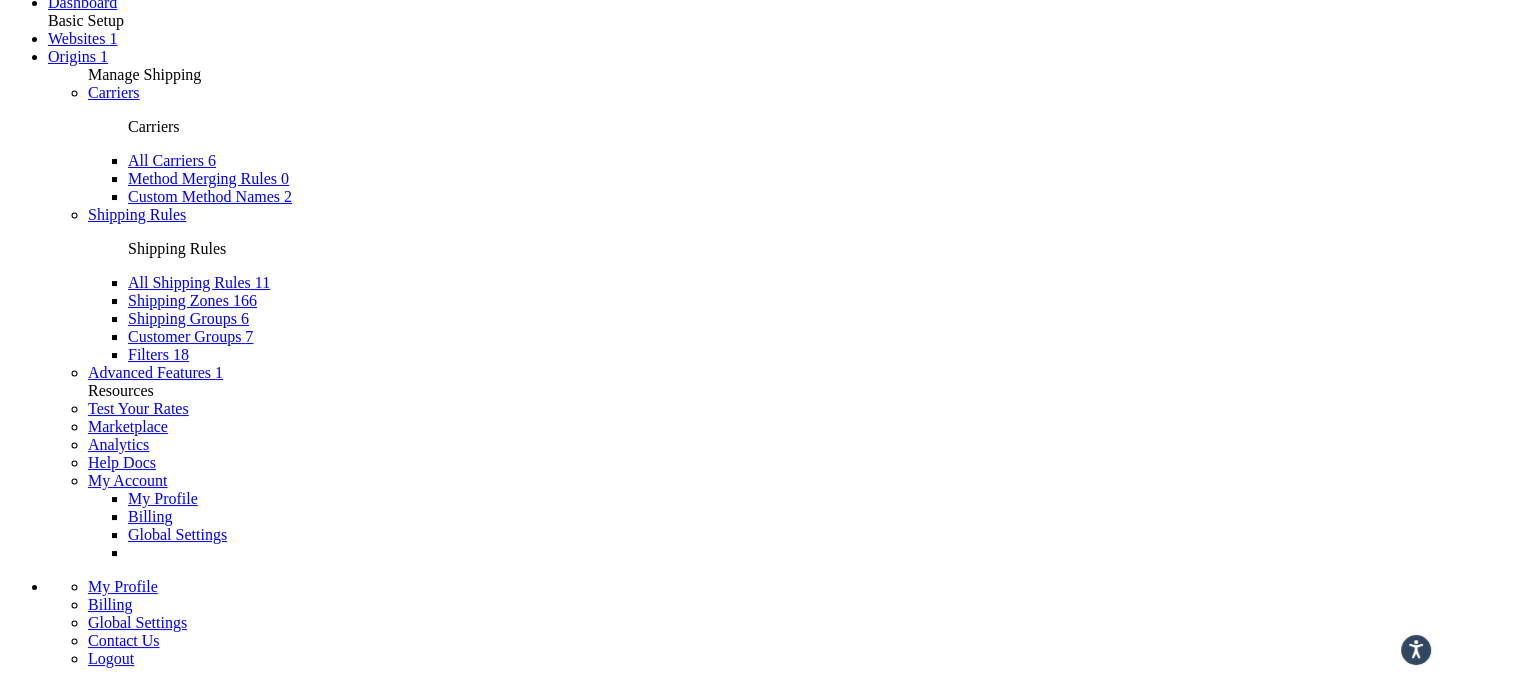 click on "10 15 25 50 100" at bounding box center [66, 3585] 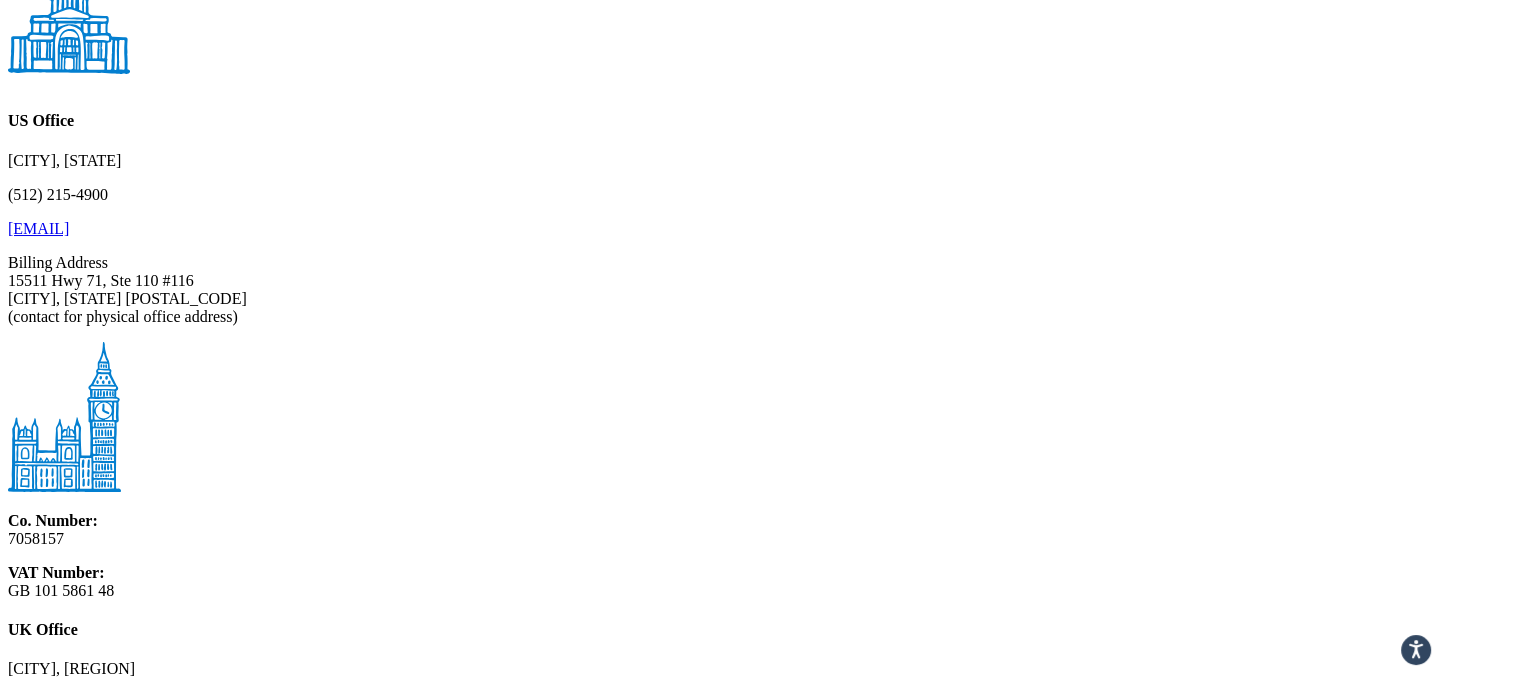 scroll, scrollTop: 2600, scrollLeft: 0, axis: vertical 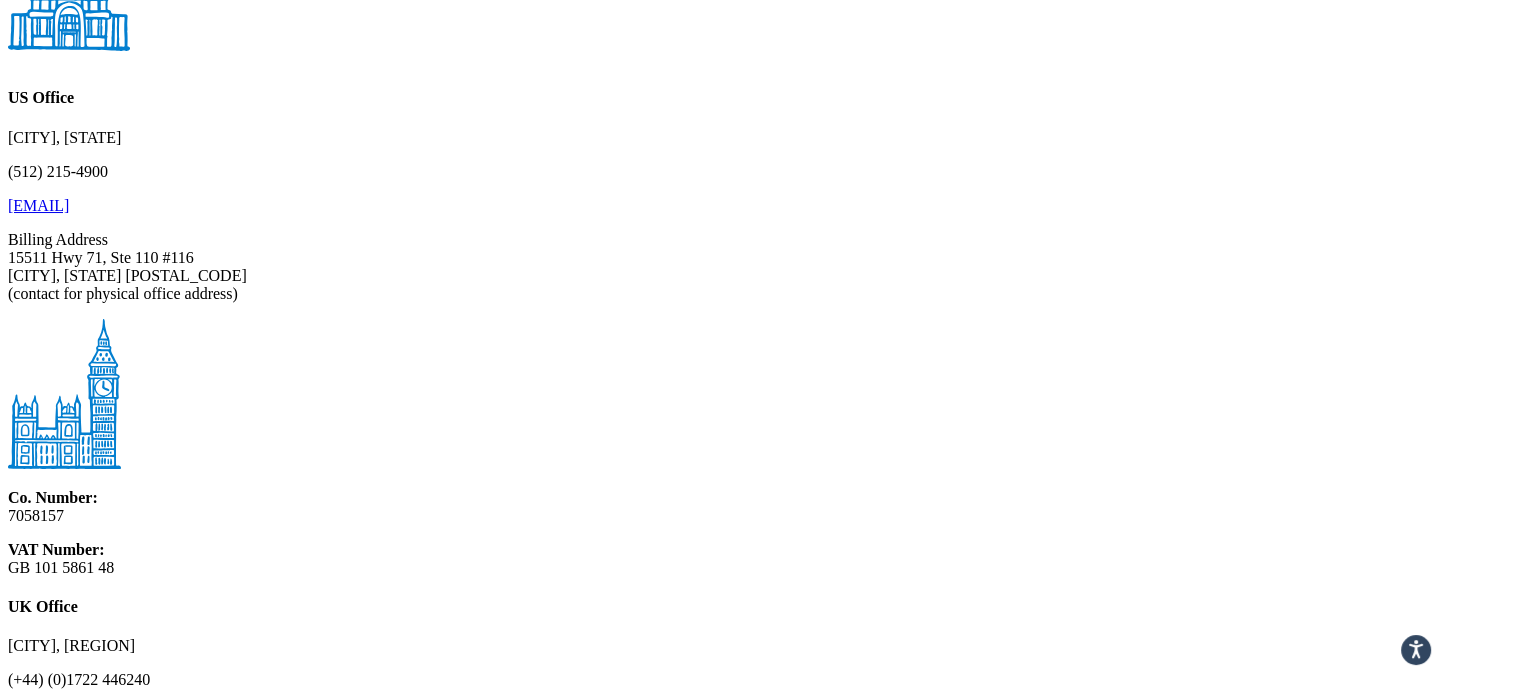 click on "Aust Post Remote" at bounding box center (234, 1024) 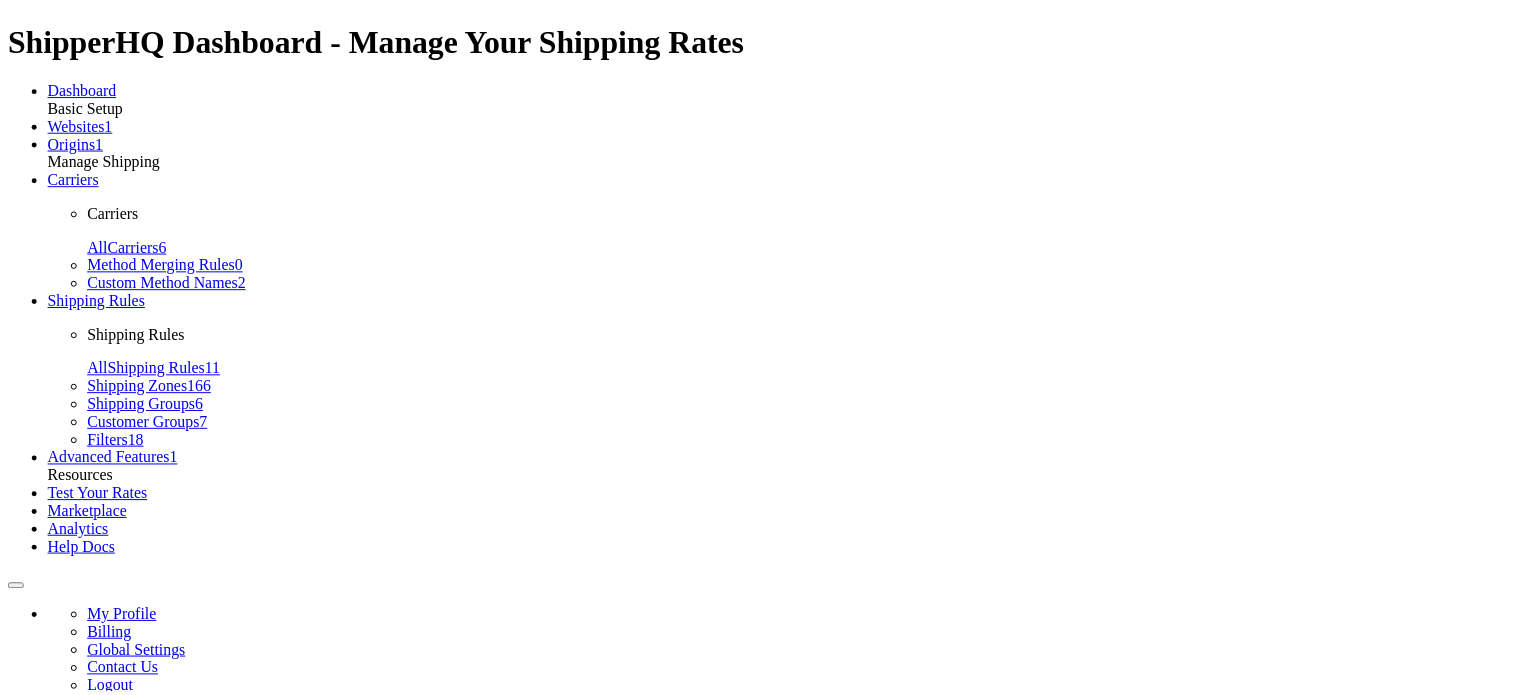 scroll, scrollTop: 0, scrollLeft: 0, axis: both 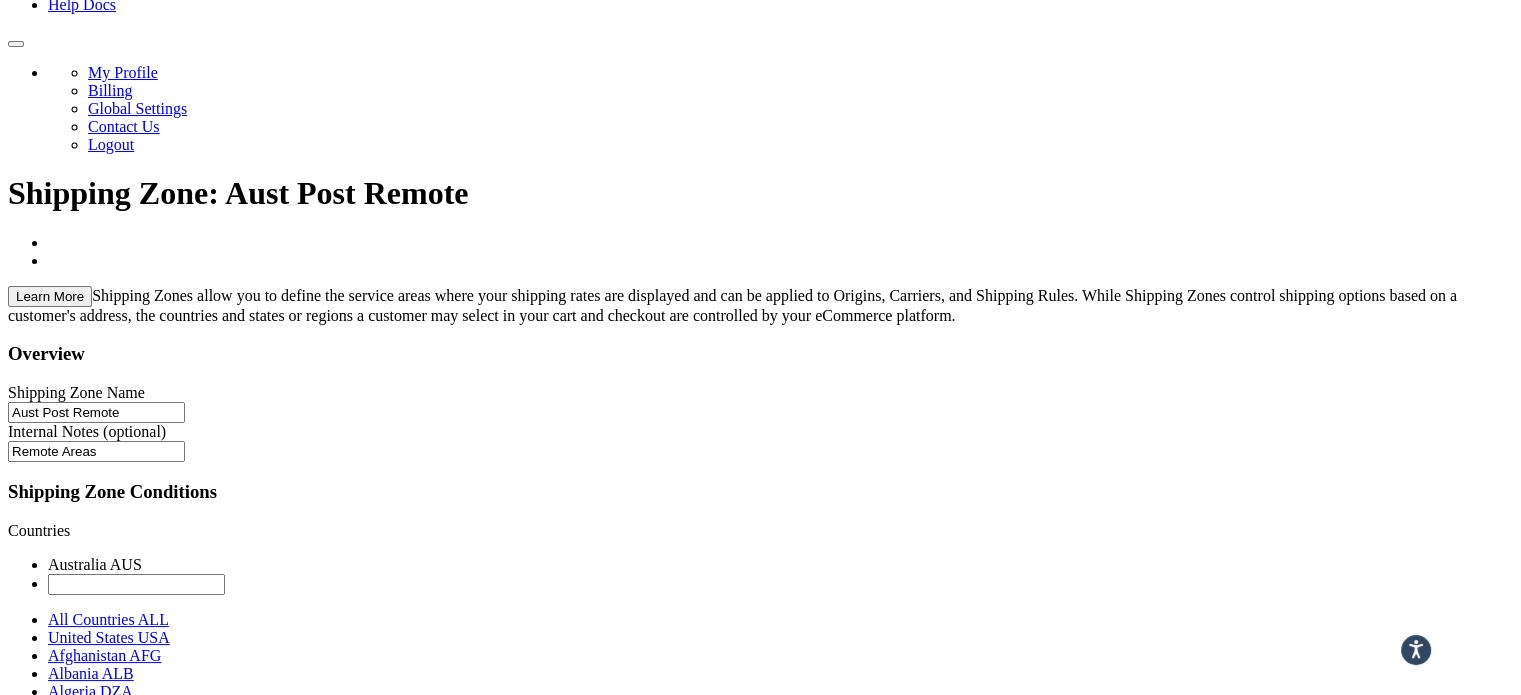 click on "2328-2388, 2440-2441, 2449, 2453-2454, 2536-2554, 2575-2577, 2621-2639, 2644-2646, 2649, 2651-2707, 2710-2714, 2716, 2720-2730, 2787-2800, 2801-2879, 4309-4314, 4351-4354, 4356-4365, 4390, 4409-4424, 4426-4453, 4454-4499, 4580-4581, 4711-4740, 4741-4799, 4425, 4582-4654, 4656-4693, 4831-4858, 4861-4867, 4869, 4871-4999, 5220-5229, 6275, 6215-6559, 6561-6700, 6701-6797, 0801-0999" at bounding box center [88, 5322] 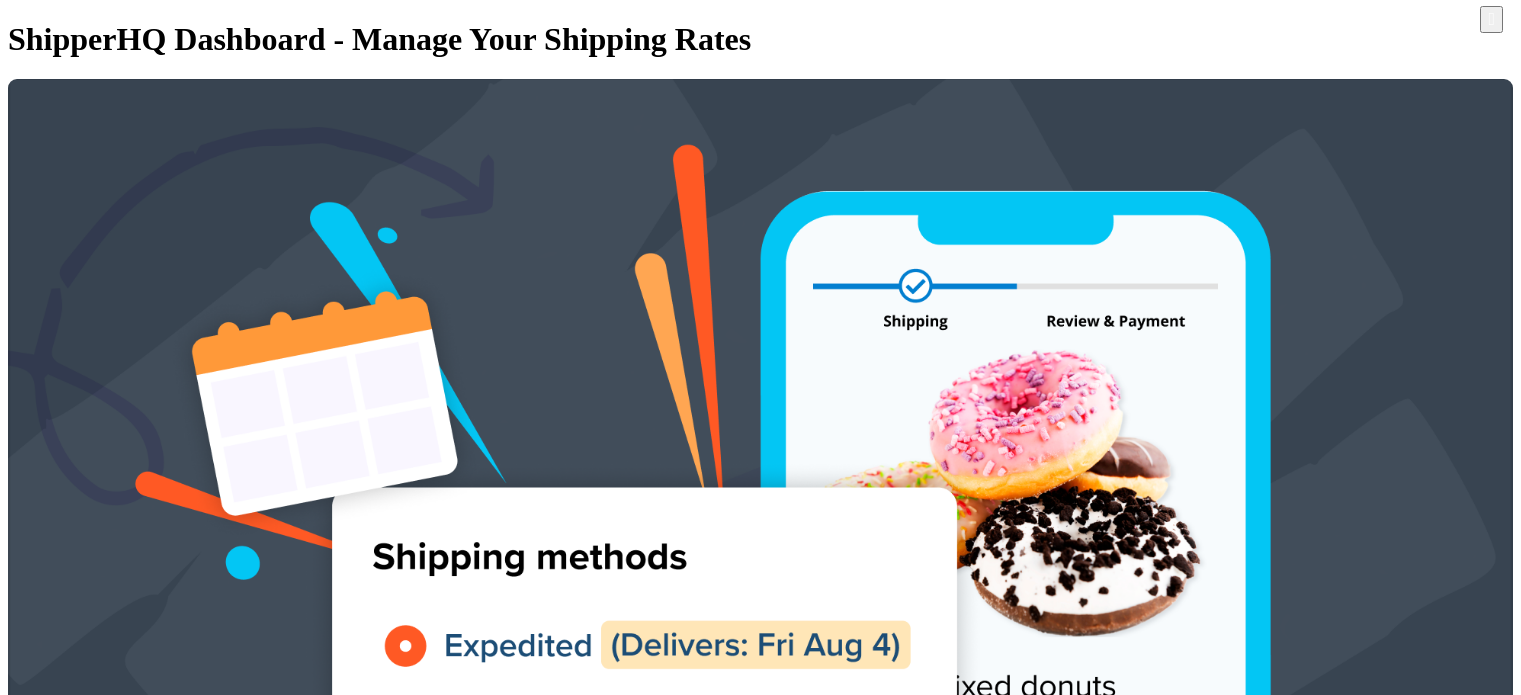 scroll, scrollTop: 0, scrollLeft: 0, axis: both 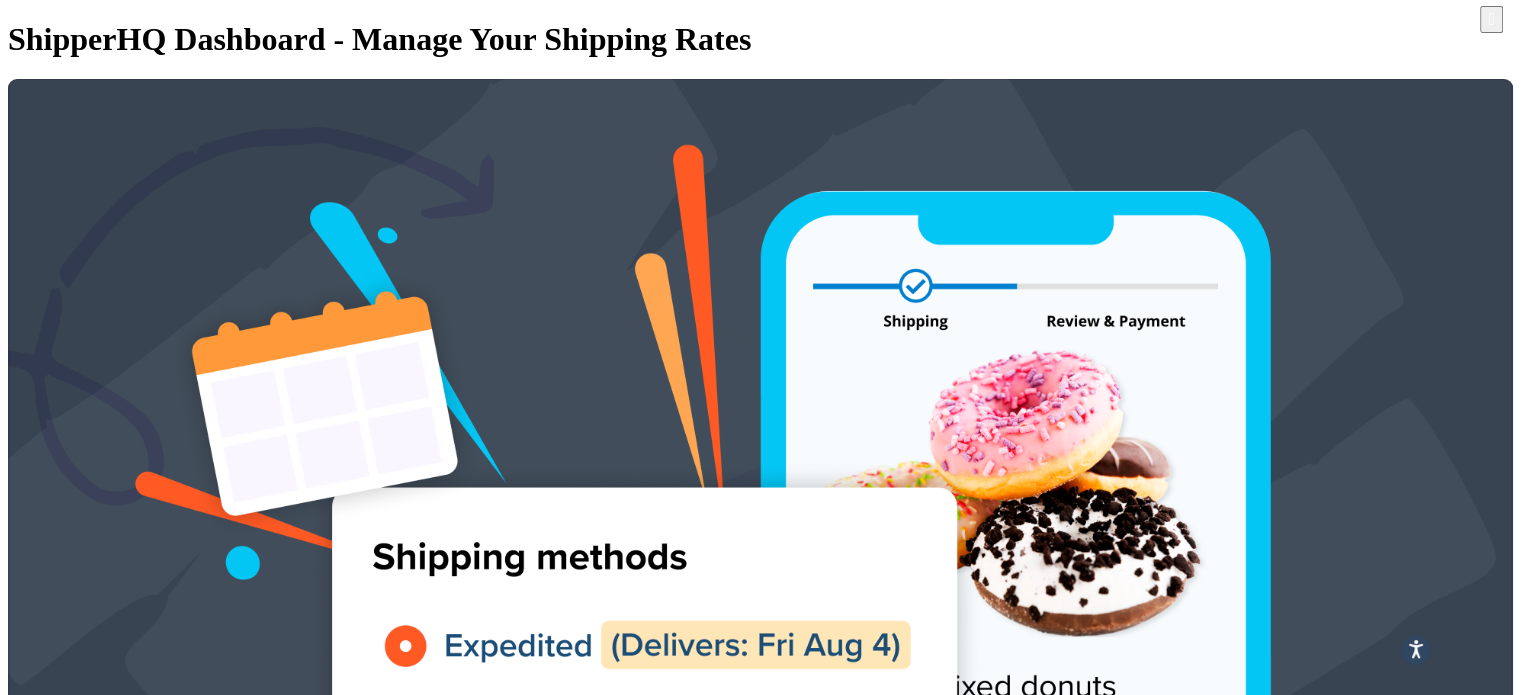 click at bounding box center [234, 4644] 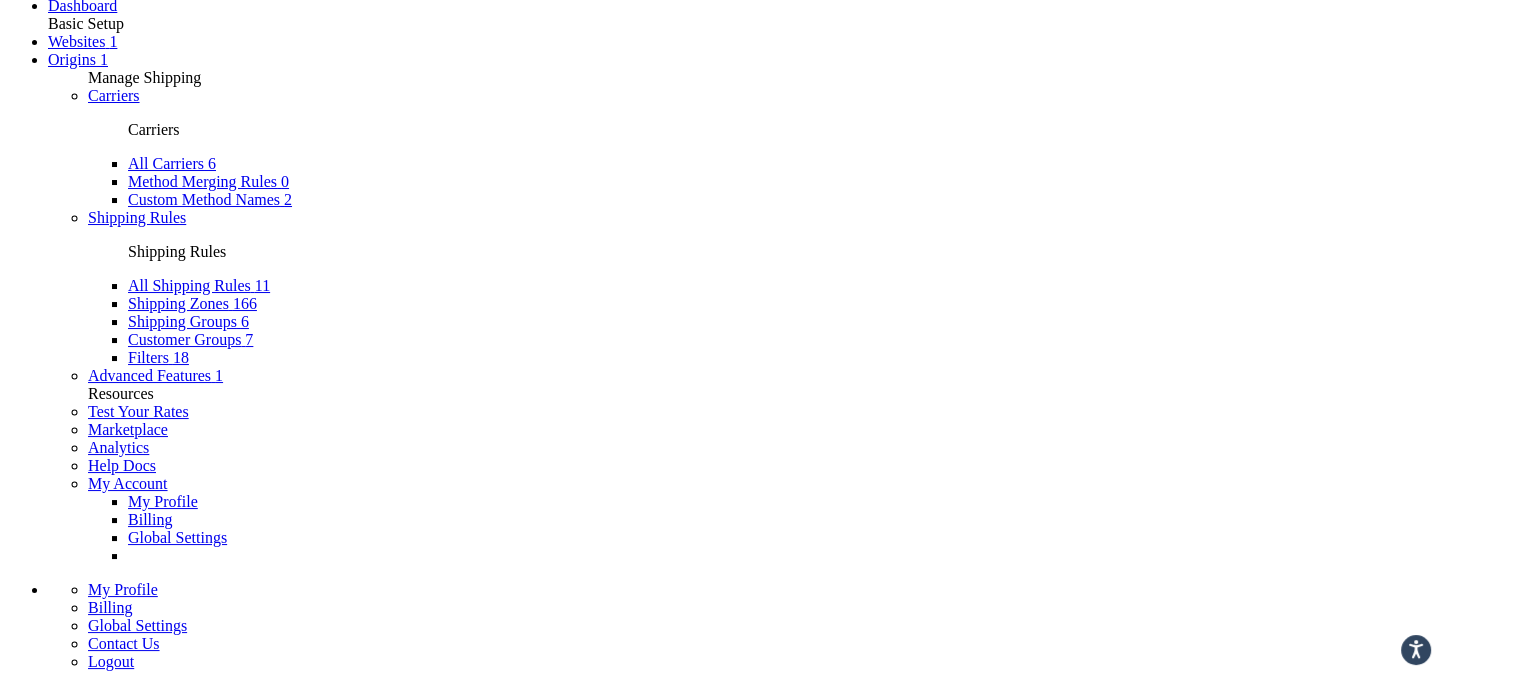 scroll, scrollTop: 1100, scrollLeft: 0, axis: vertical 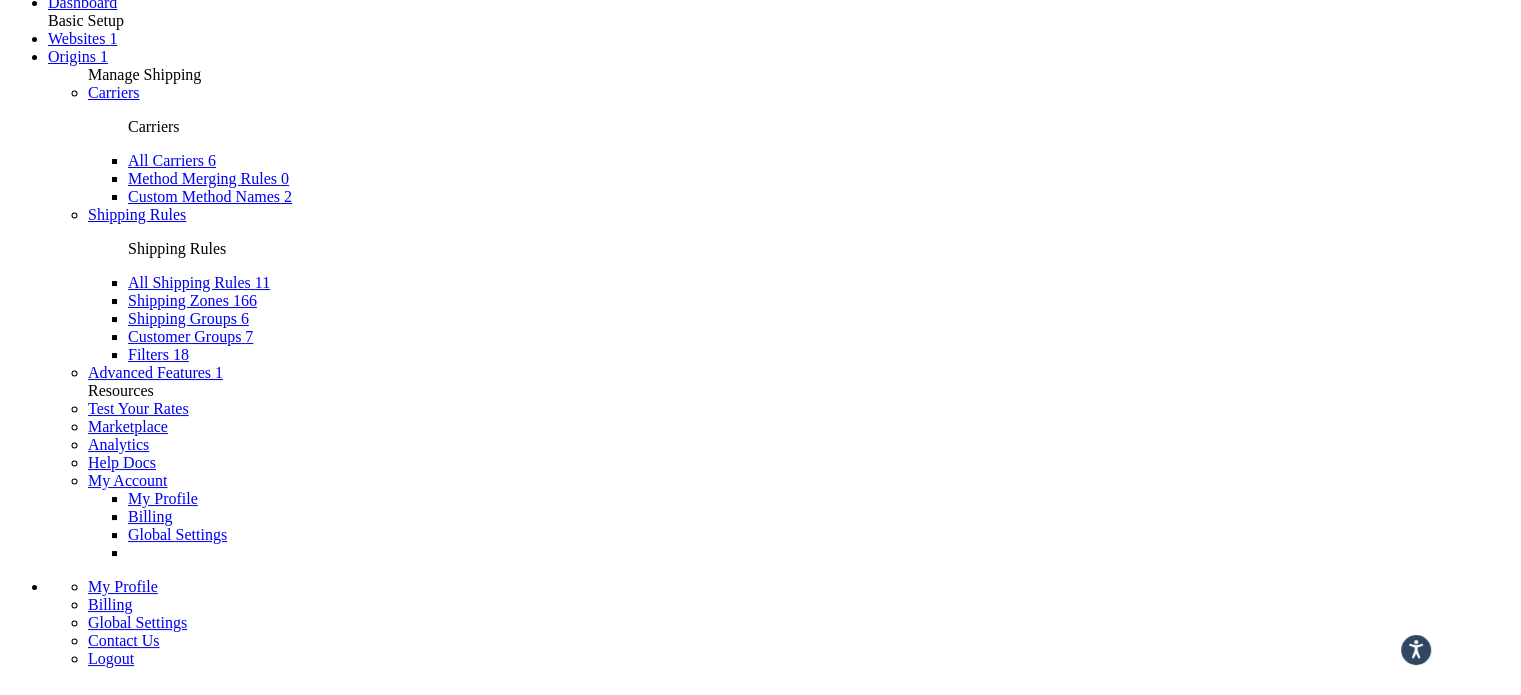 click on "10 15 25 50 100" at bounding box center [66, 3585] 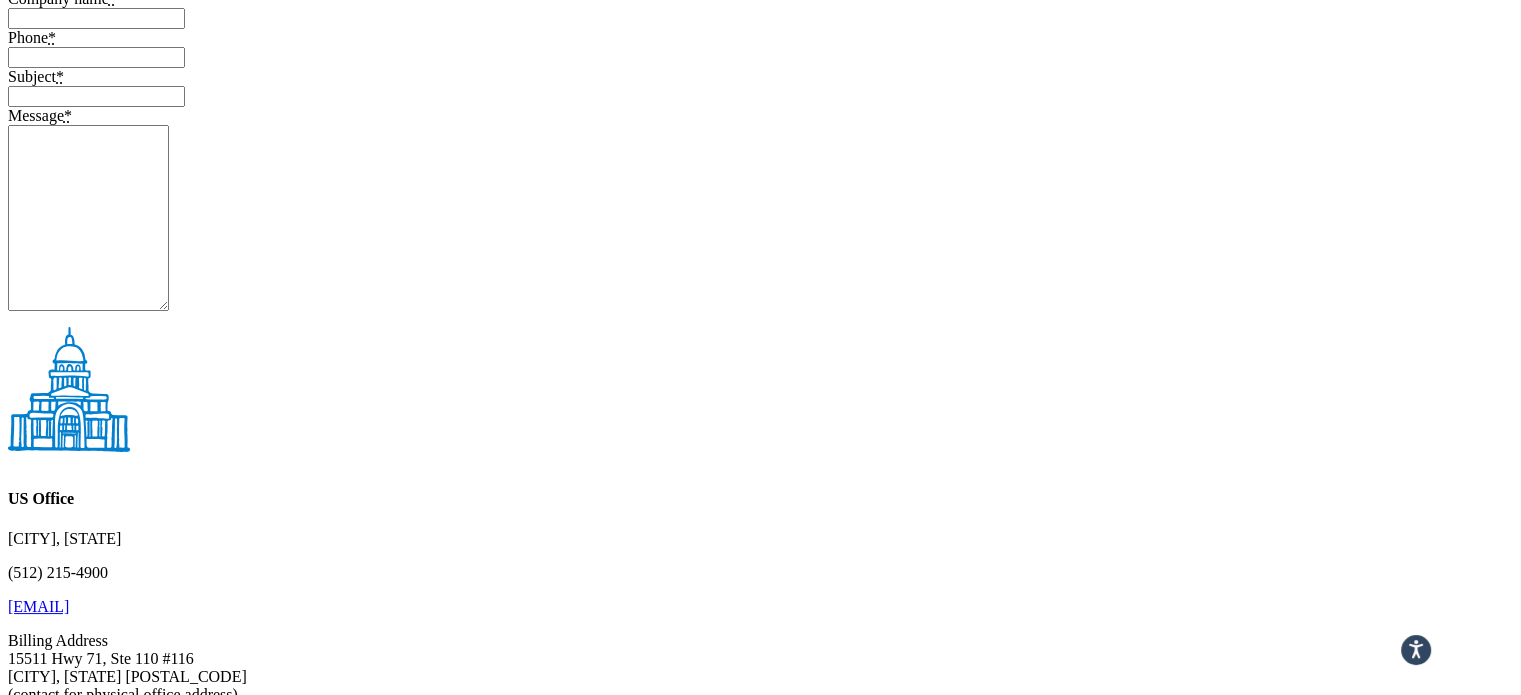 scroll, scrollTop: 2200, scrollLeft: 0, axis: vertical 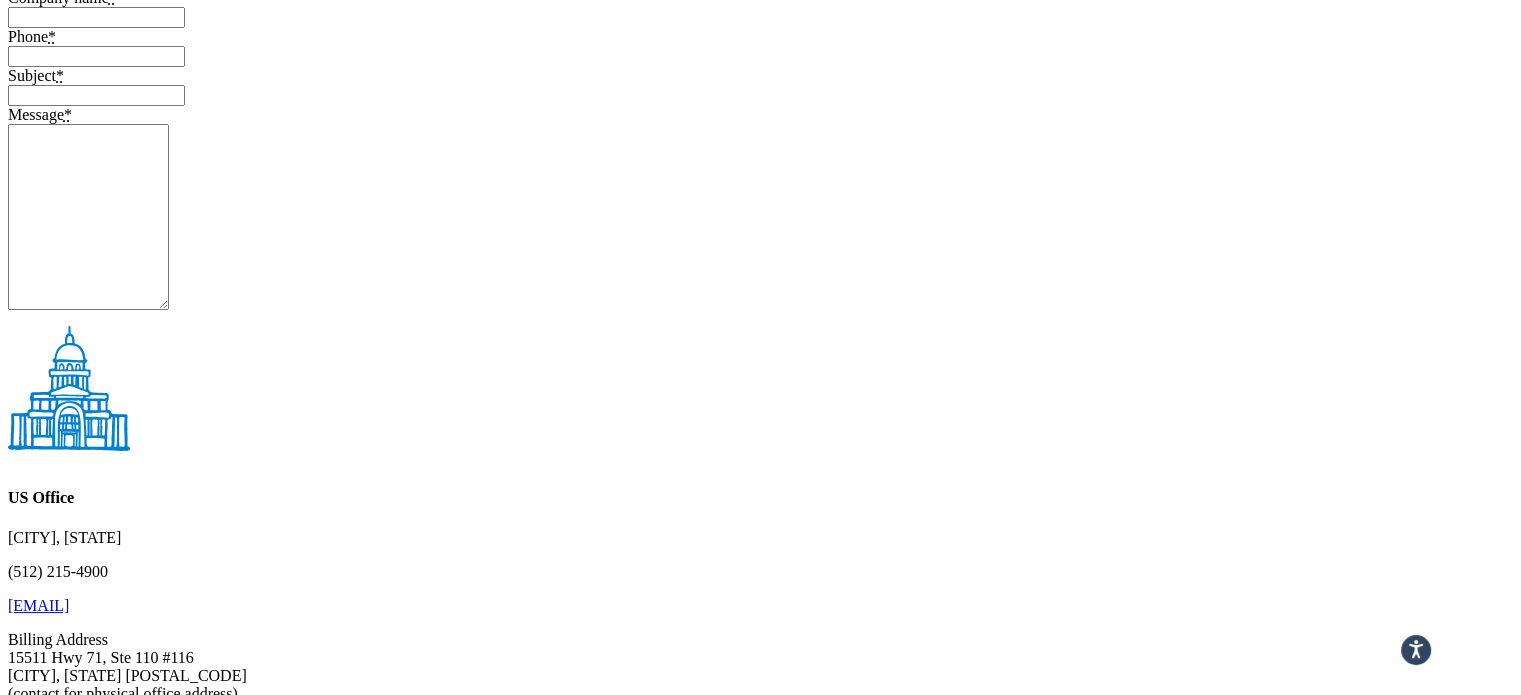 click on "Aust Post Tasmania" at bounding box center [234, 1348] 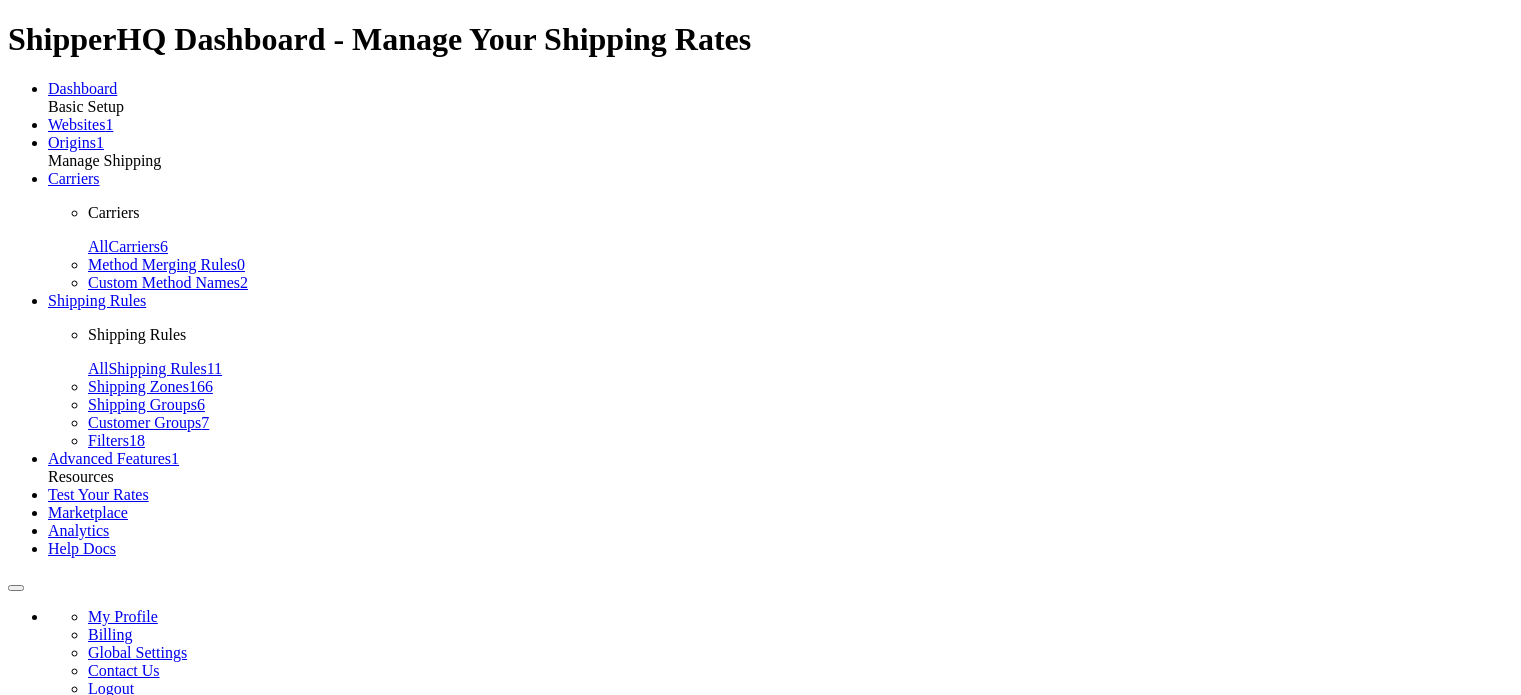 scroll, scrollTop: 0, scrollLeft: 0, axis: both 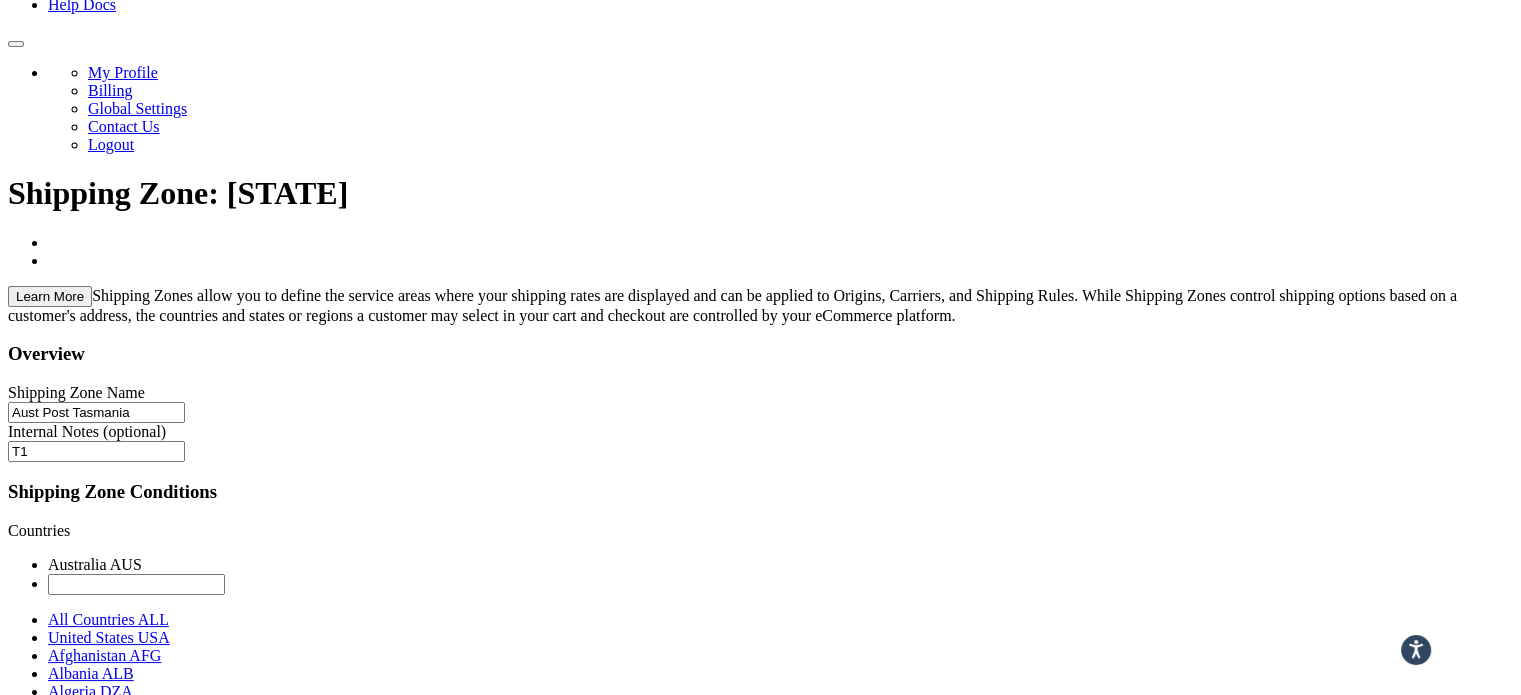 click on "7020, 7022-7030, 7054, 7109-7150, 7155-7171, 7172-7247, 7252, 7254-7257, 7259-7299, 7302-7303, 7305-7309, 7311-7329, 7330-7799" at bounding box center [88, 5322] 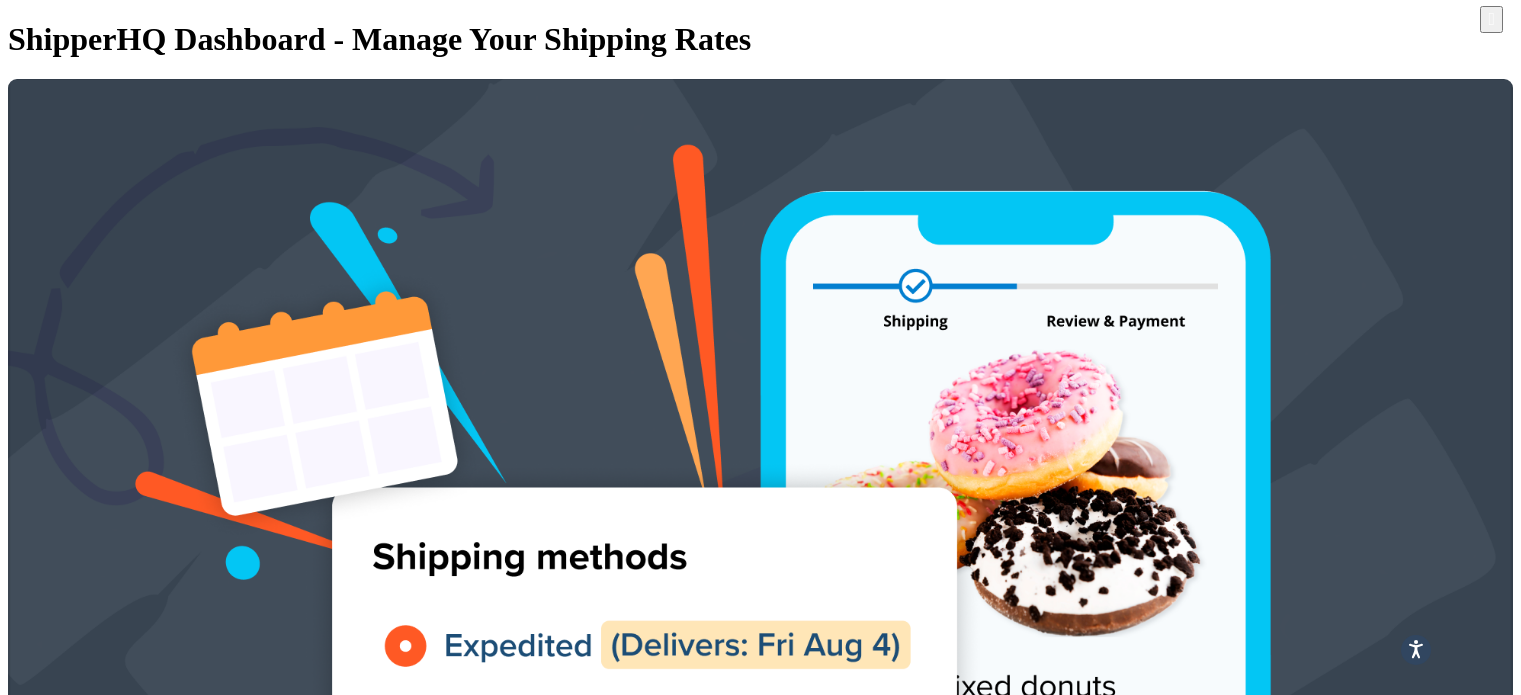 scroll, scrollTop: 0, scrollLeft: 0, axis: both 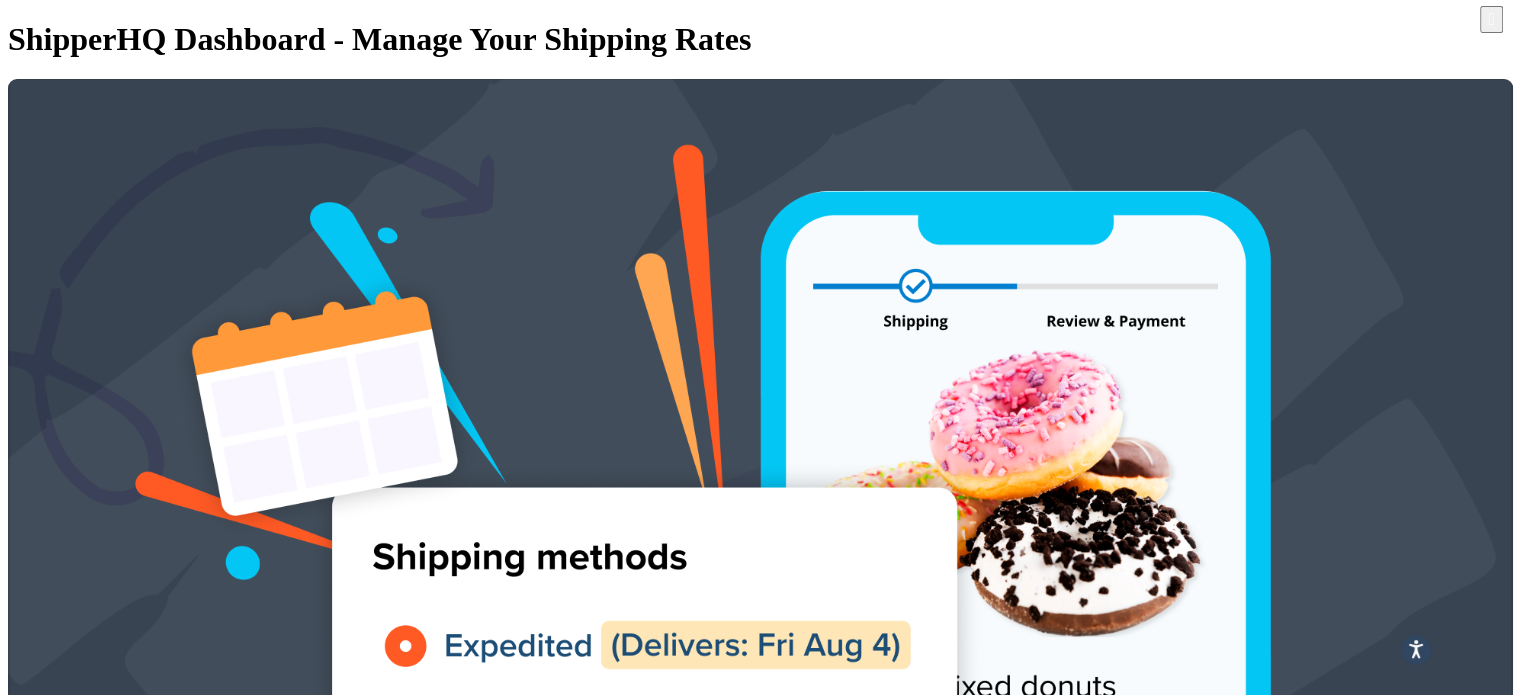 click at bounding box center [234, 4644] 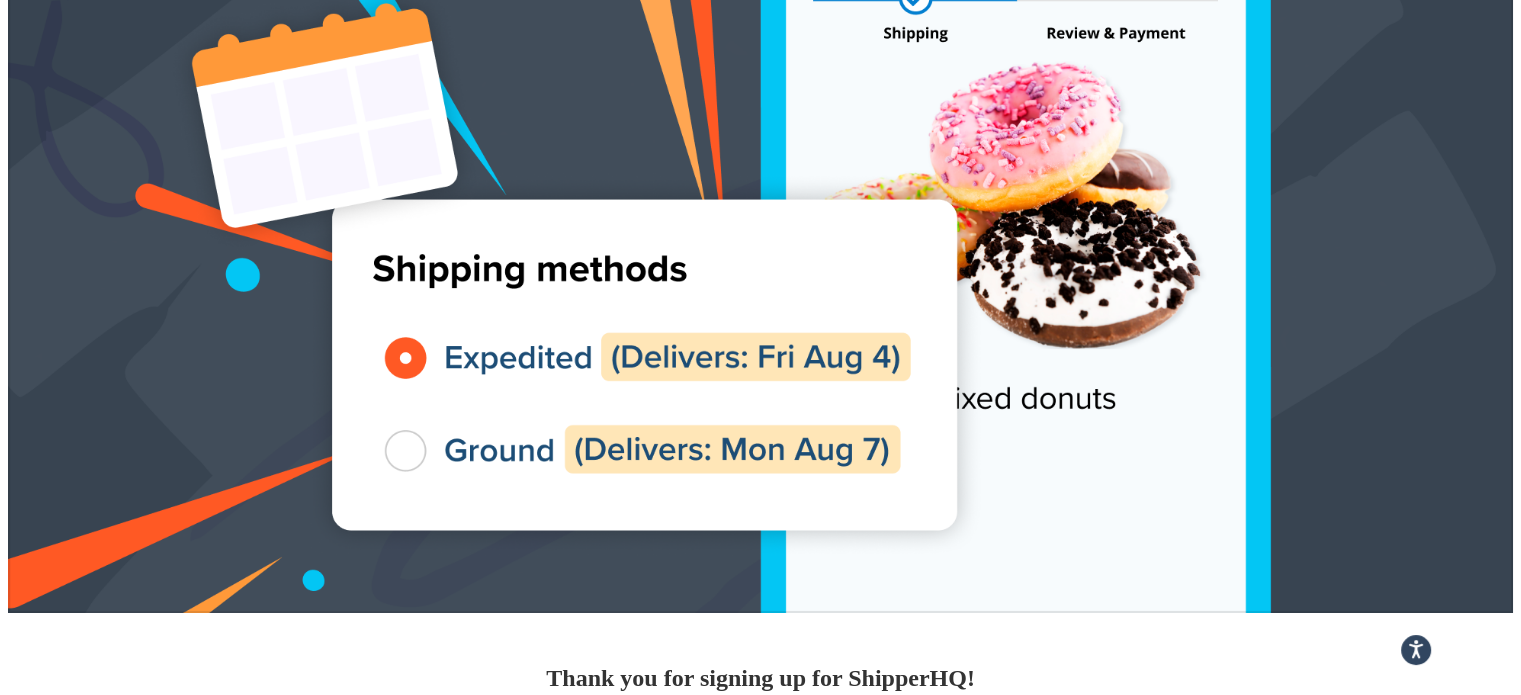 scroll, scrollTop: 300, scrollLeft: 0, axis: vertical 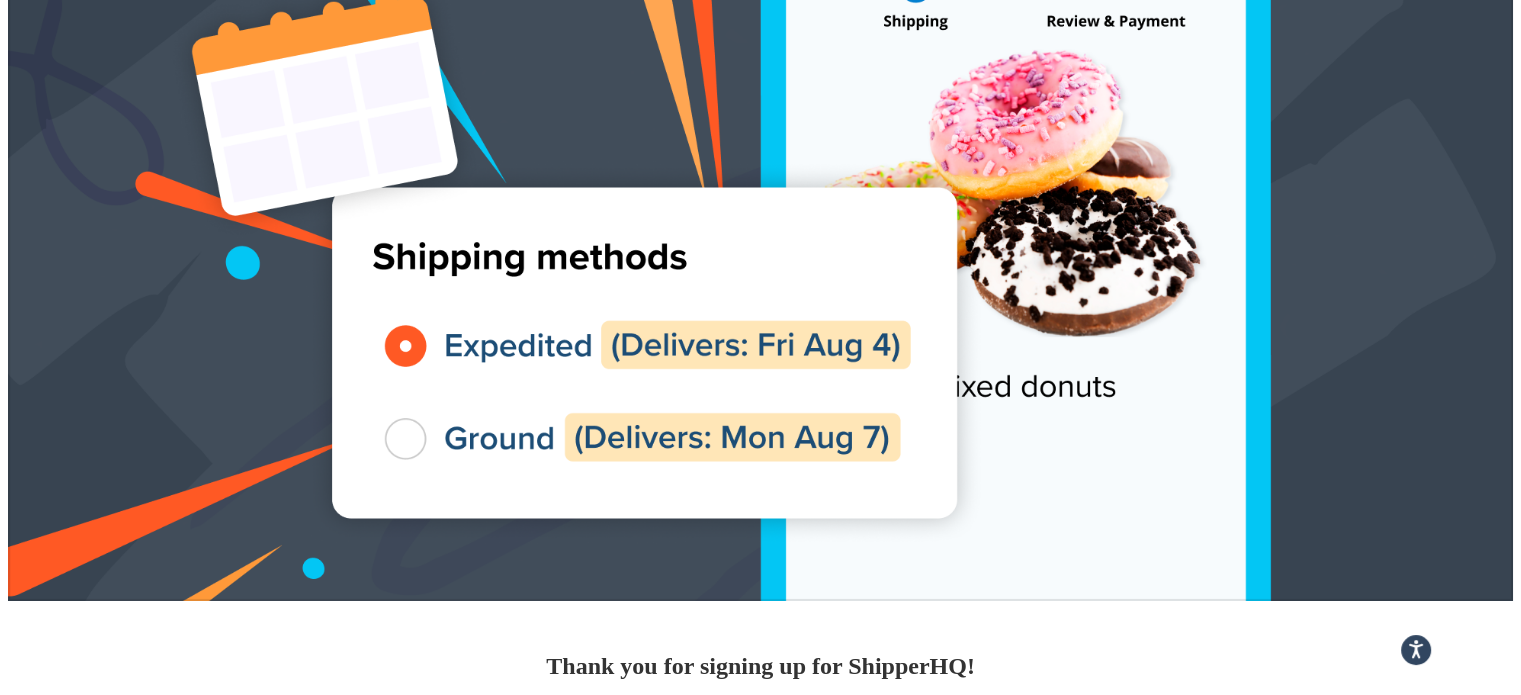 click on "Aust Post Tas Metro" at bounding box center (234, 3324) 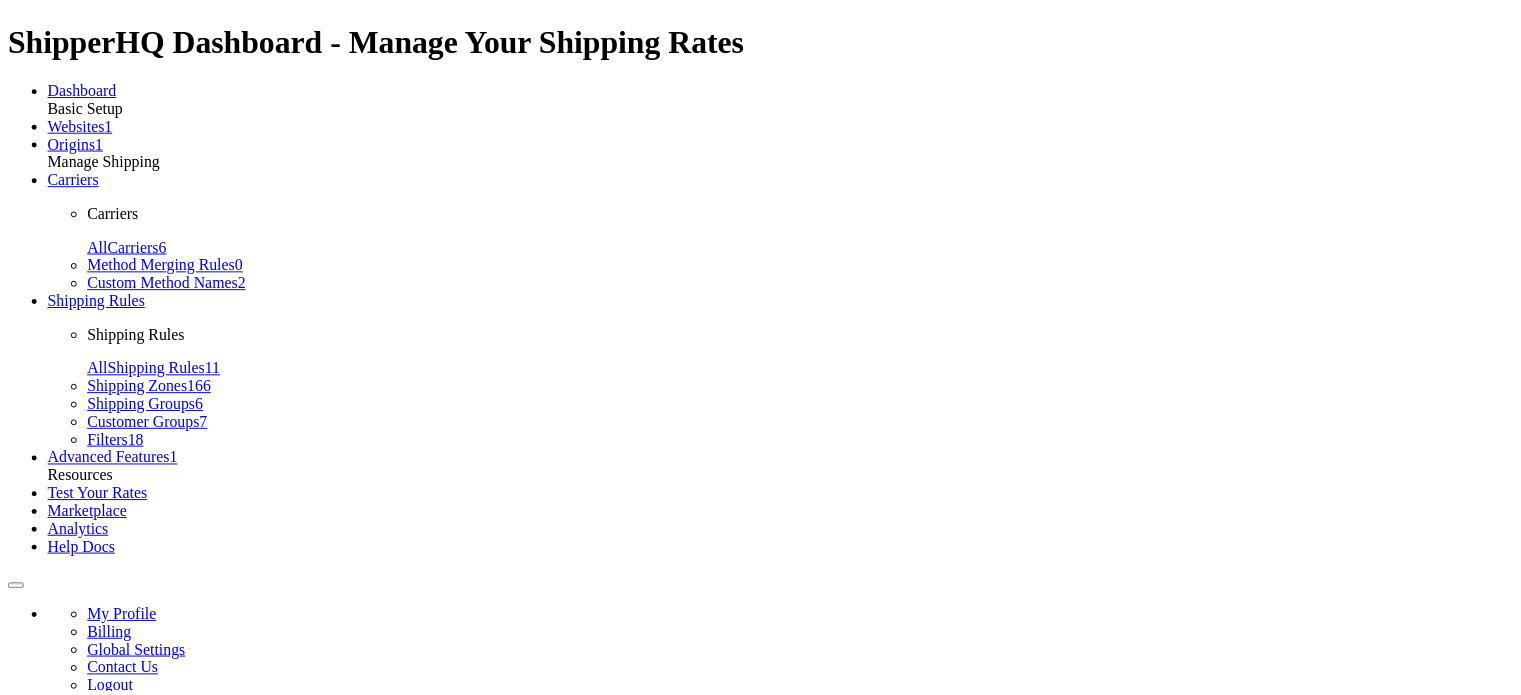 scroll, scrollTop: 0, scrollLeft: 0, axis: both 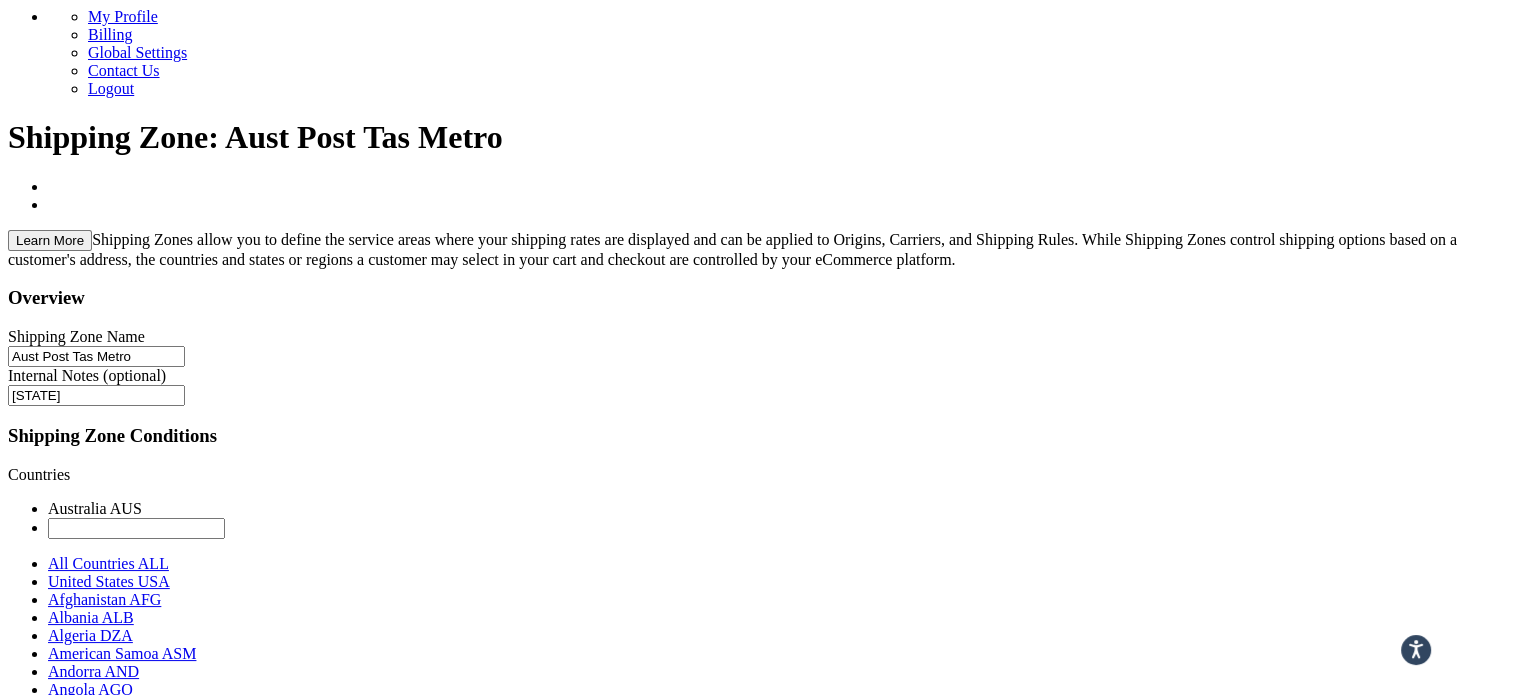 click on "[POSTAL_CODE]-[POSTAL_CODE], [POSTAL_CODE], [POSTAL_CODE]-[POSTAL_CODE], [POSTAL_CODE], [POSTAL_CODE]-[POSTAL_CODE], [POSTAL_CODE], [POSTAL_CODE], [POSTAL_CODE]-[POSTAL_CODE], [POSTAL_CODE], [POSTAL_CODE]" at bounding box center [88, 5497] 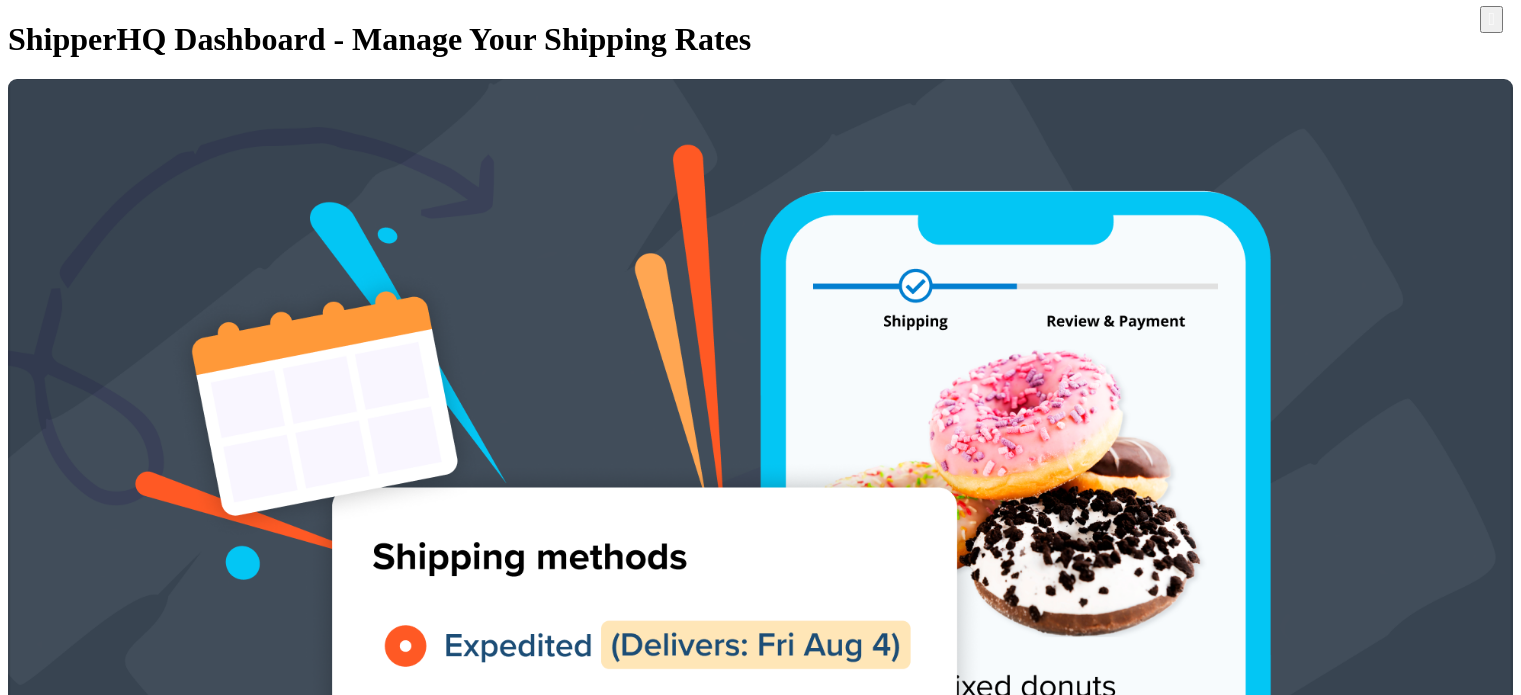 scroll, scrollTop: 0, scrollLeft: 0, axis: both 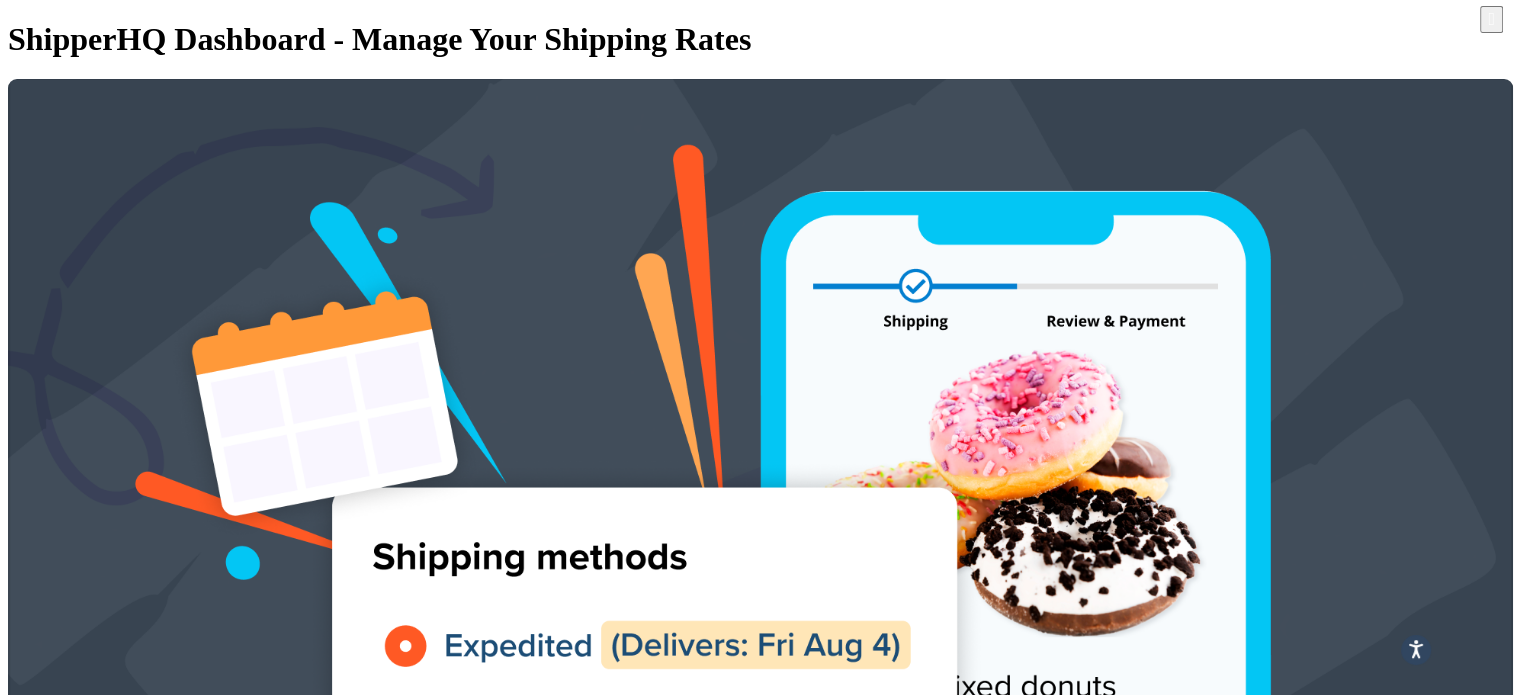 click at bounding box center (234, 4644) 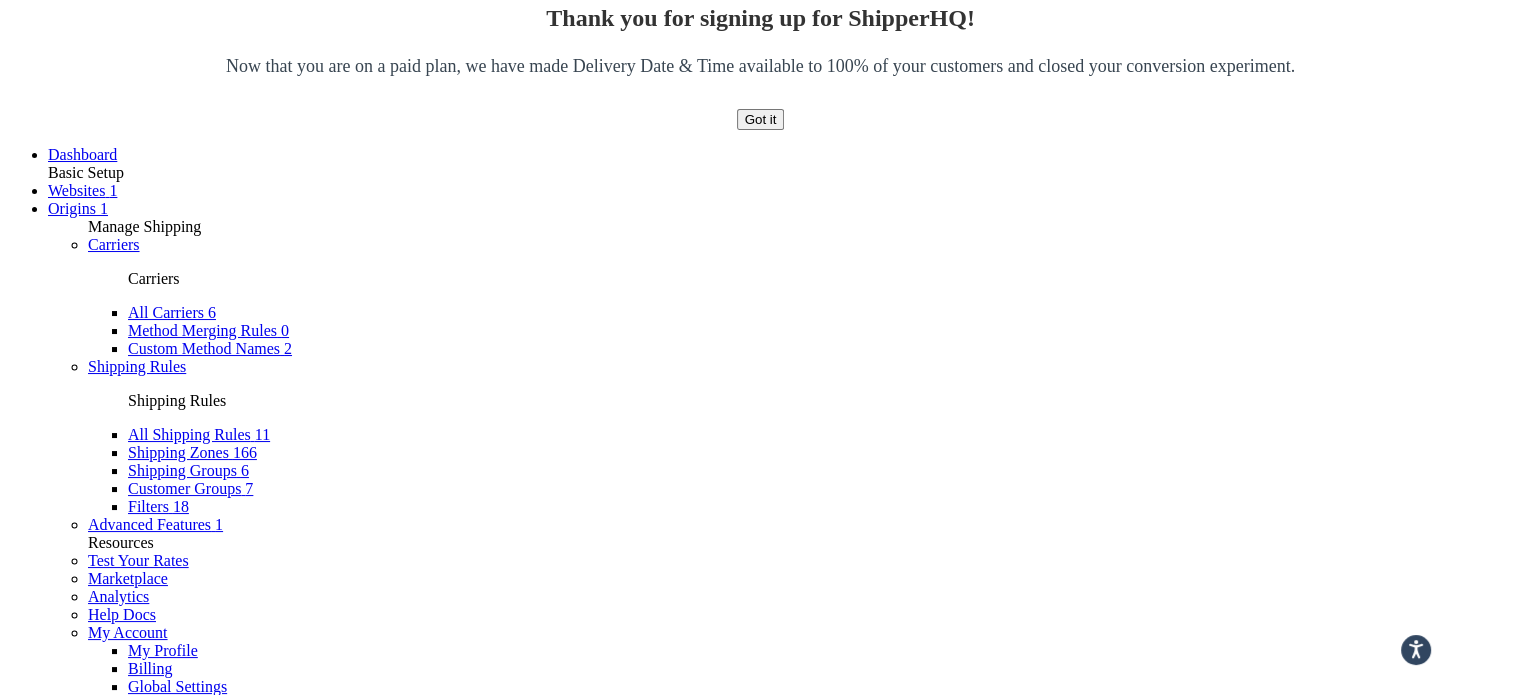 scroll, scrollTop: 900, scrollLeft: 0, axis: vertical 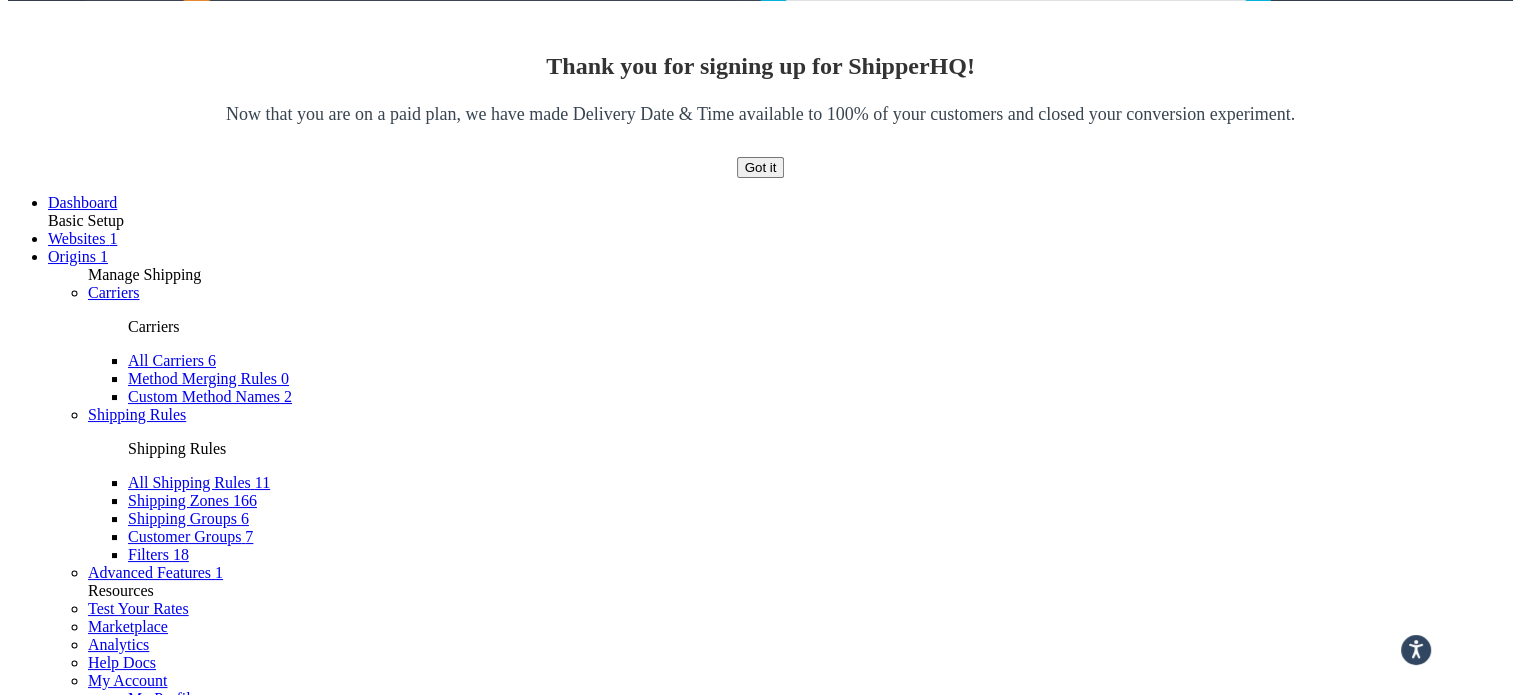 click on "10 15 25 50 100" at bounding box center [66, 3785] 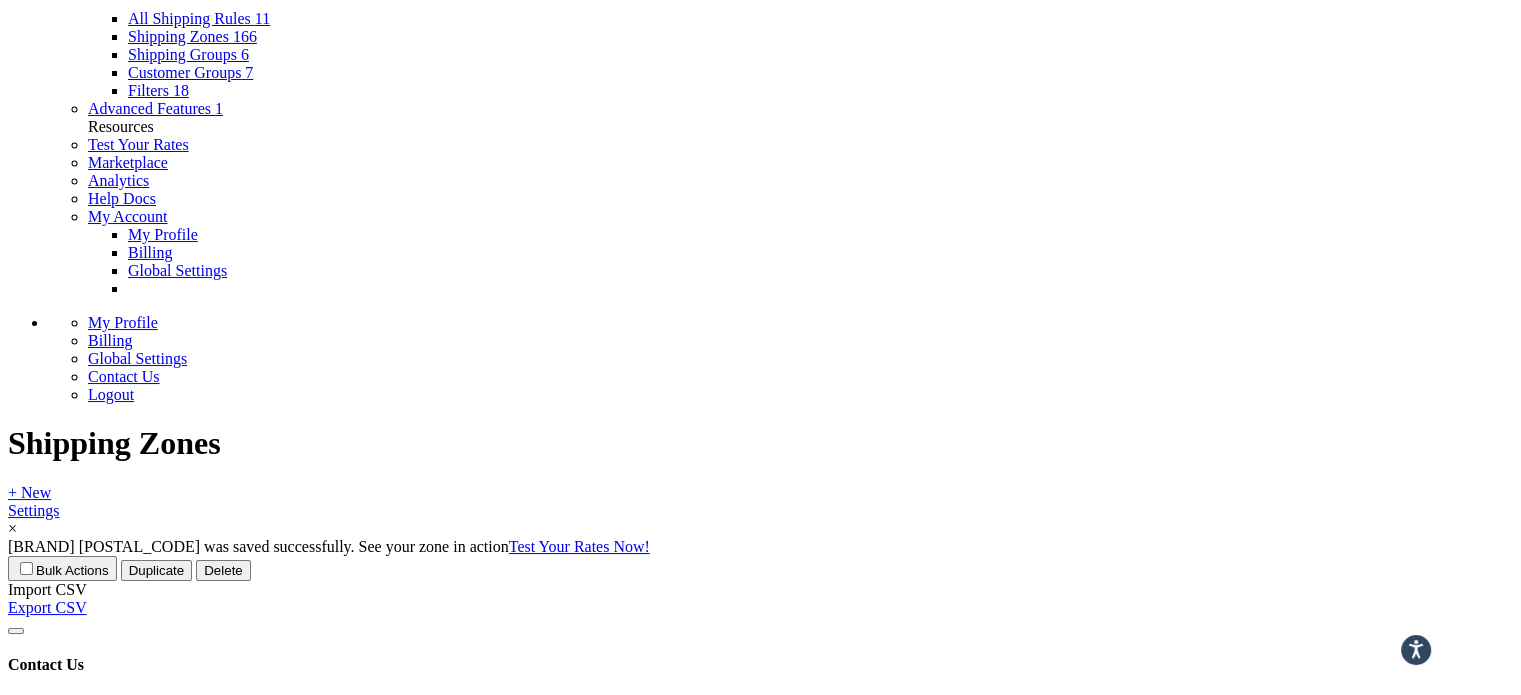 scroll, scrollTop: 1400, scrollLeft: 0, axis: vertical 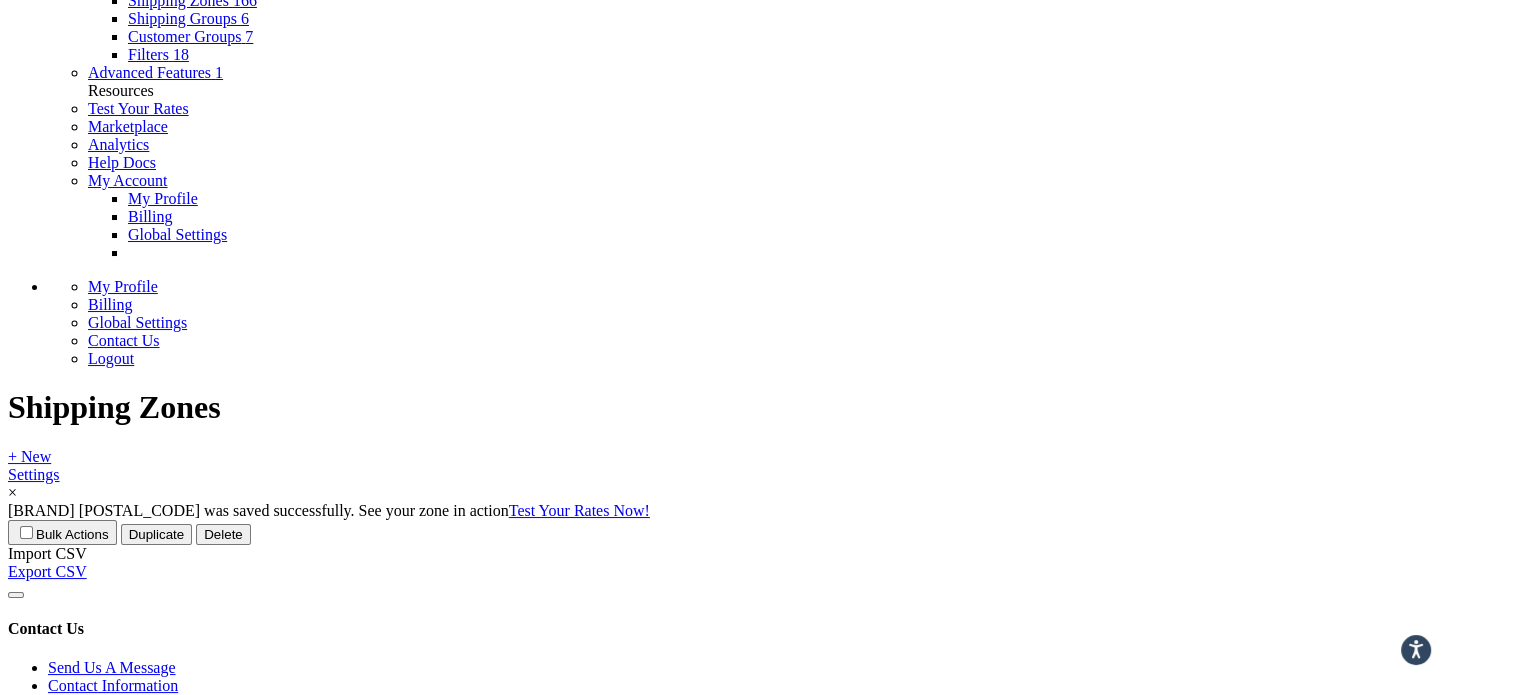 click on "Australia" at bounding box center [571, 2224] 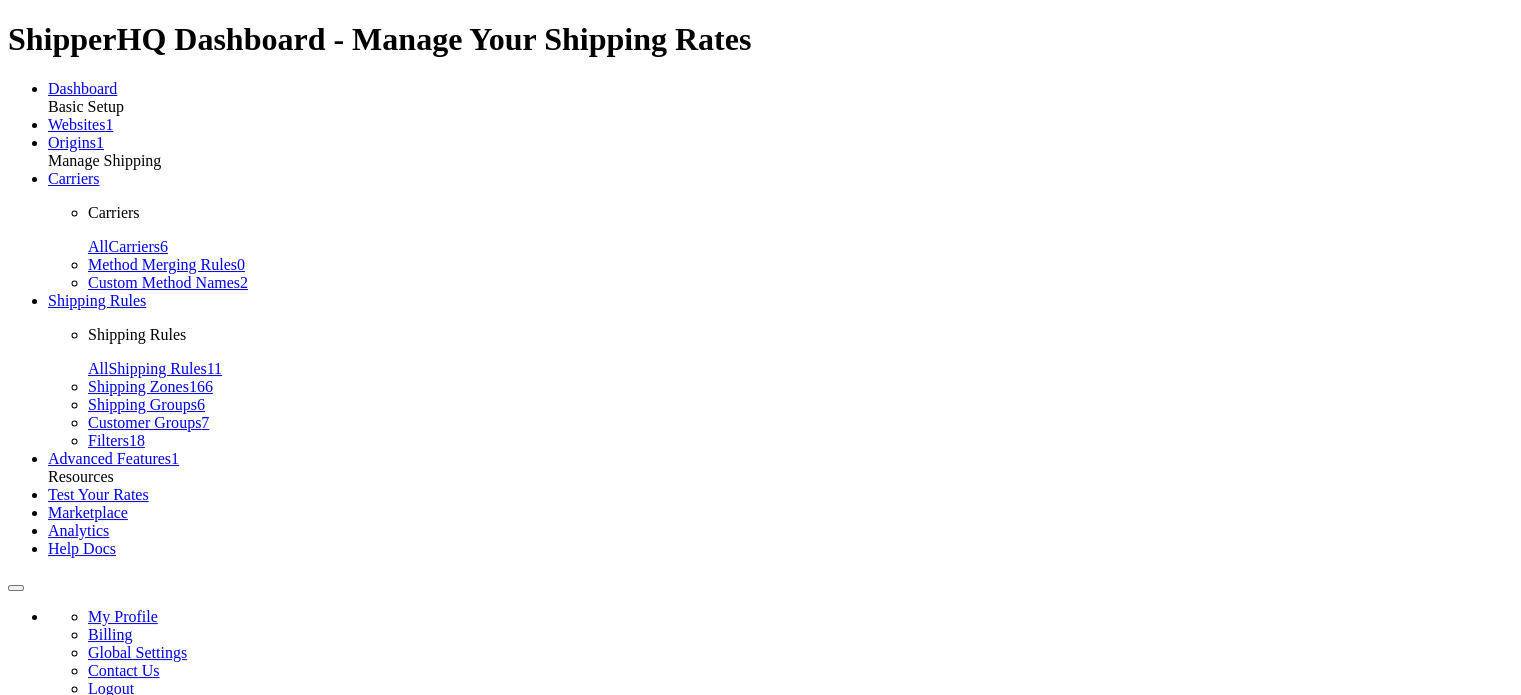 scroll, scrollTop: 140, scrollLeft: 0, axis: vertical 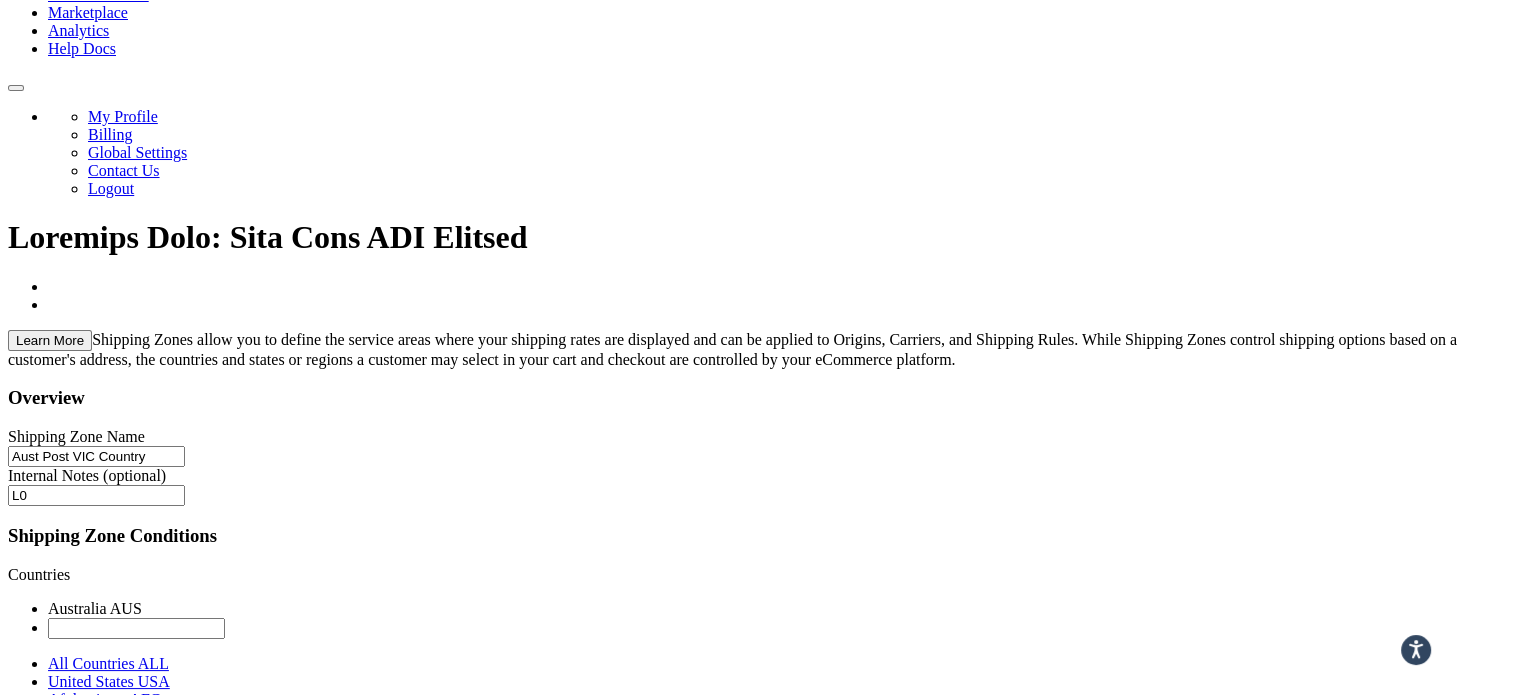 click on "Save" at bounding box center (31, 5460) 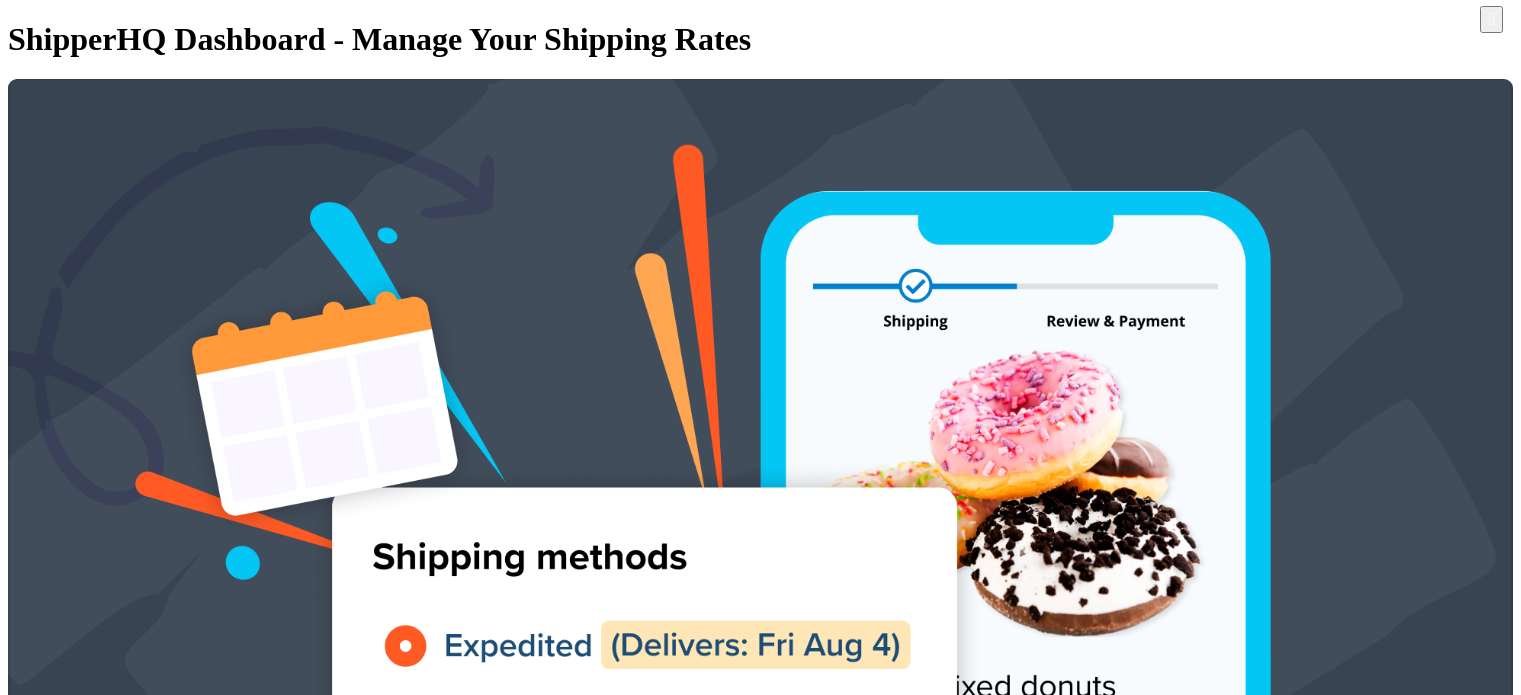 scroll, scrollTop: 0, scrollLeft: 0, axis: both 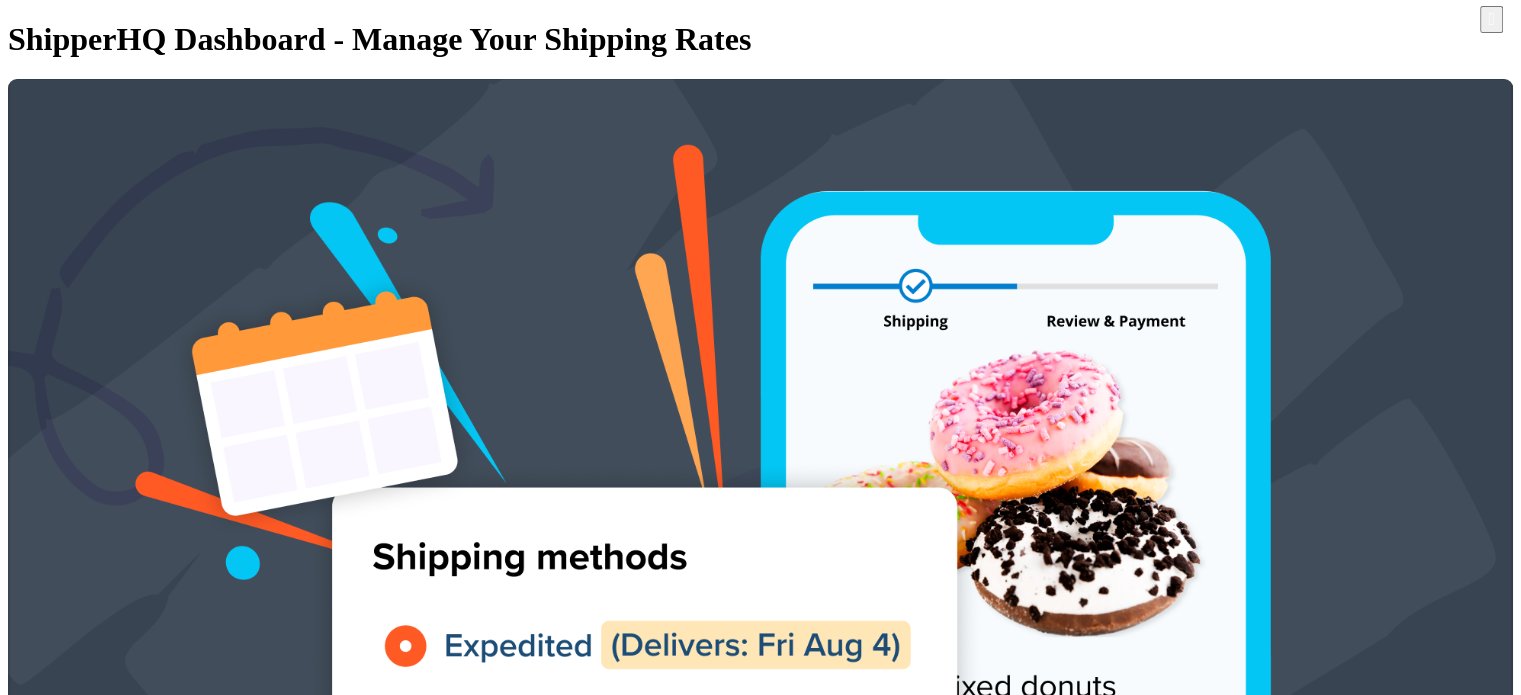 click at bounding box center (234, 4644) 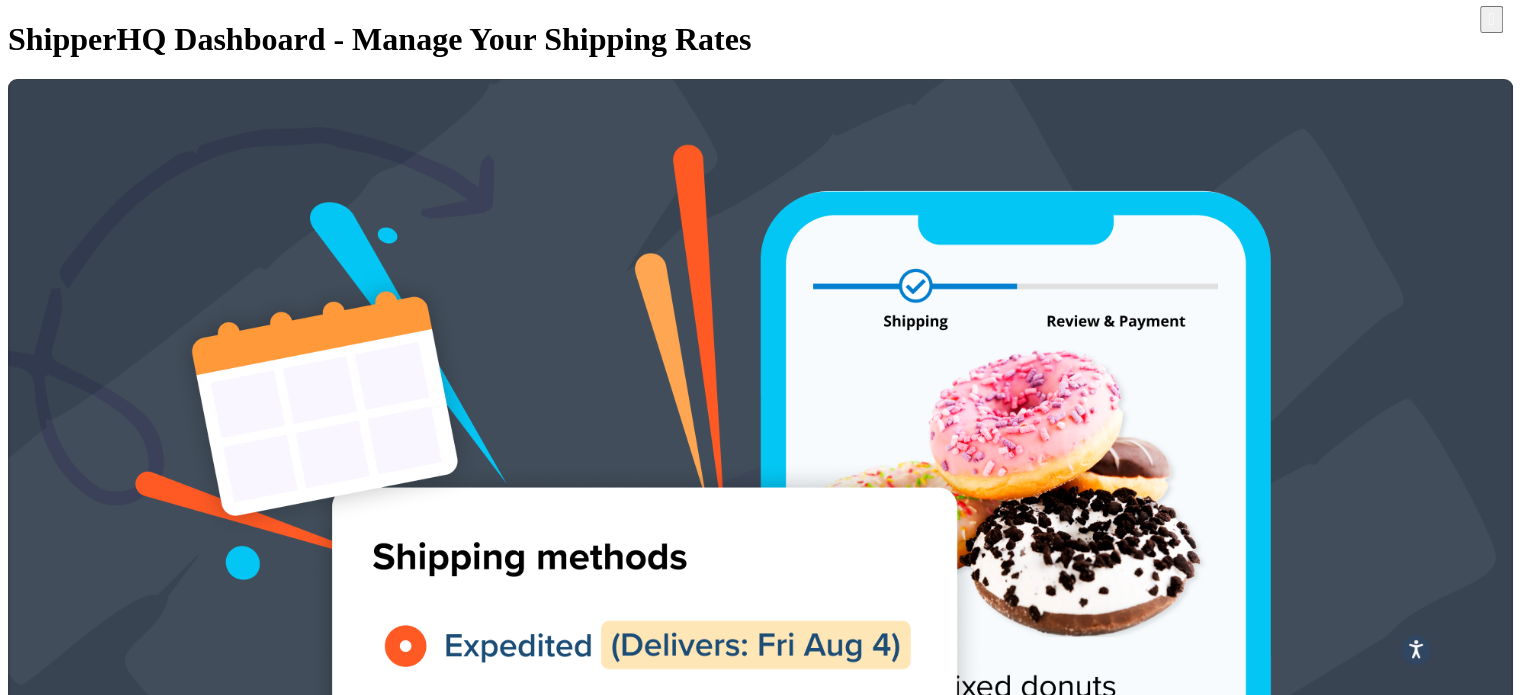 type on "aust post" 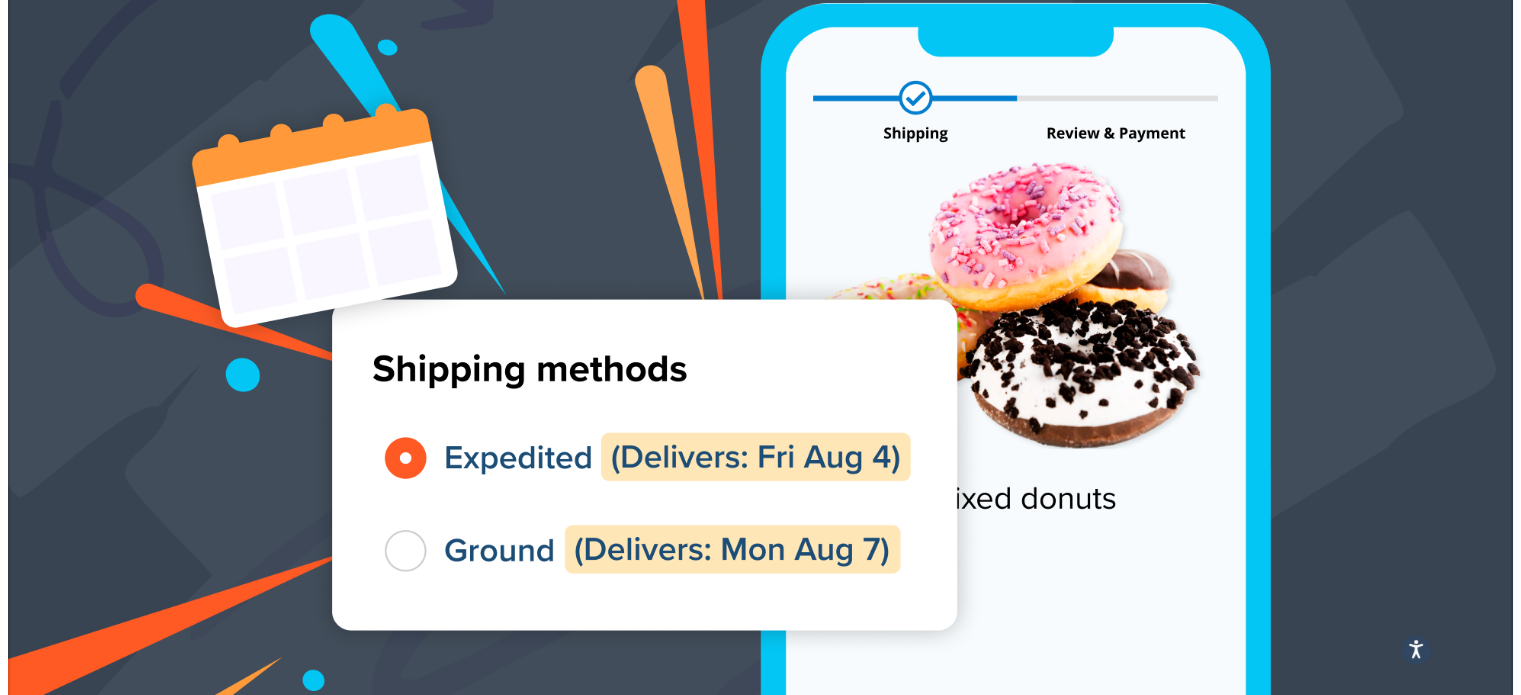 scroll, scrollTop: 200, scrollLeft: 0, axis: vertical 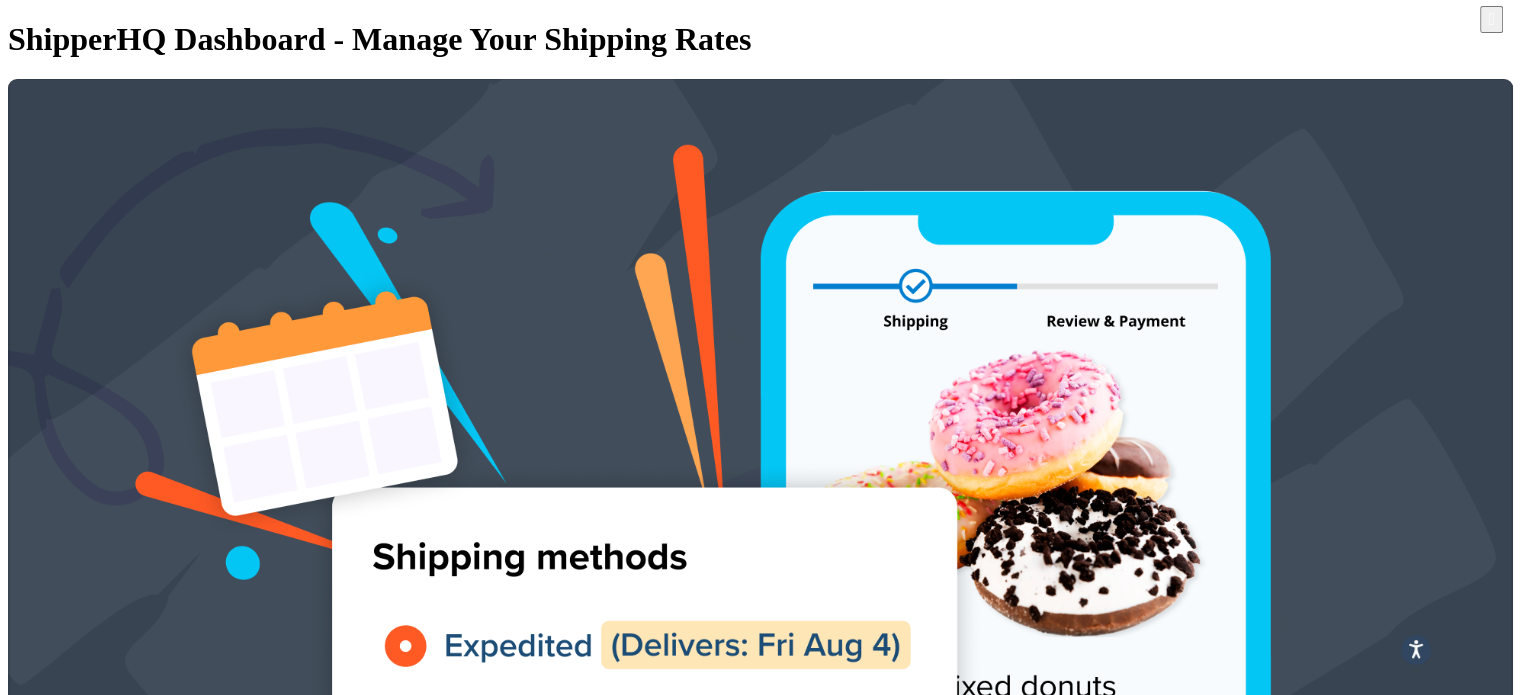 click at bounding box center [48, 1678] 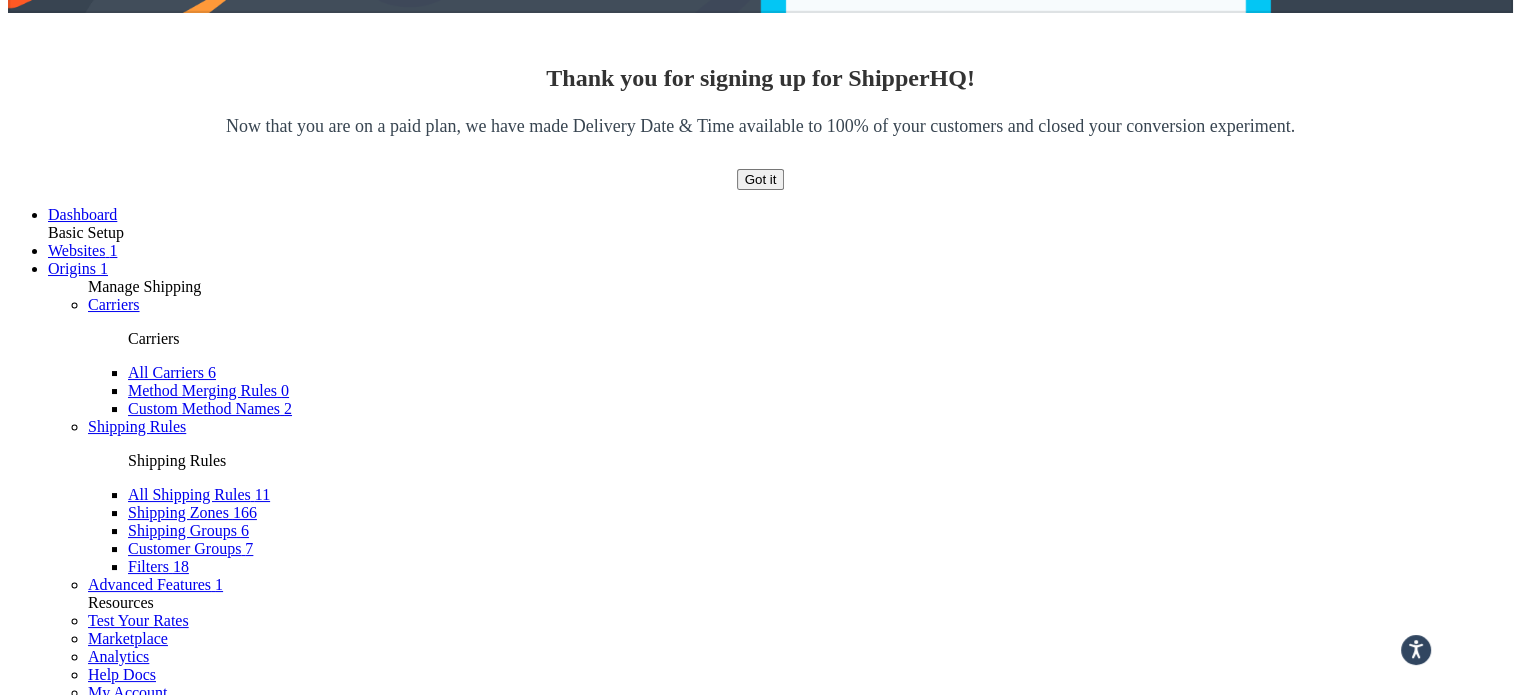 scroll, scrollTop: 900, scrollLeft: 0, axis: vertical 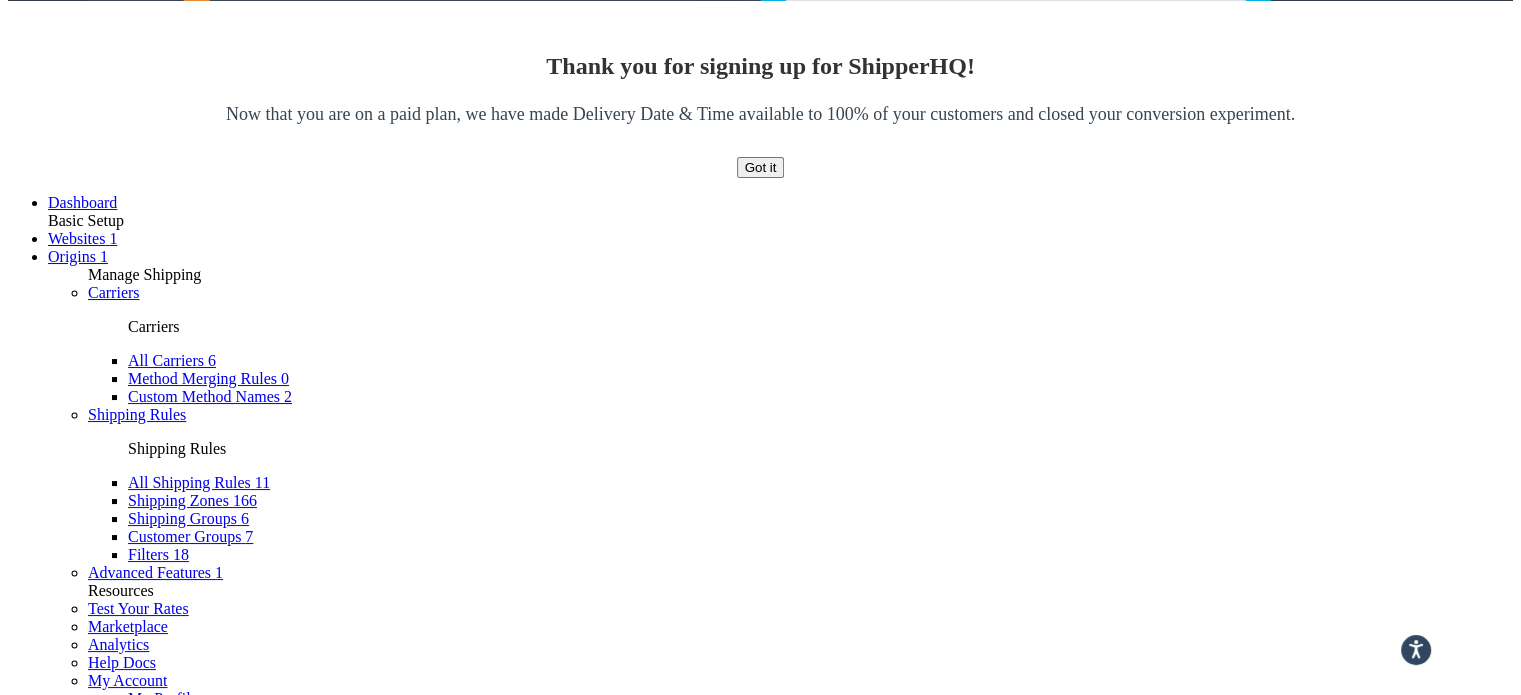 click on "10 15 25 50 100" at bounding box center [66, 3785] 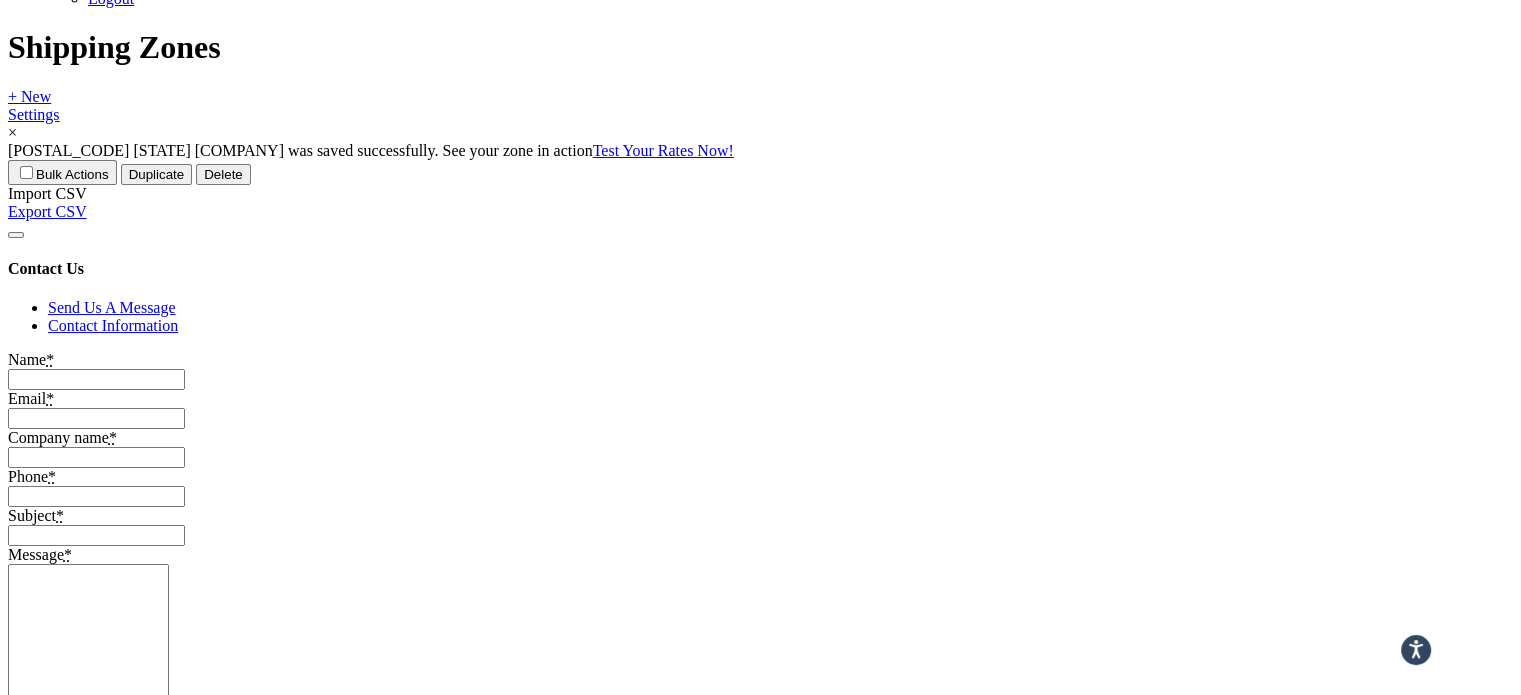 scroll, scrollTop: 1800, scrollLeft: 0, axis: vertical 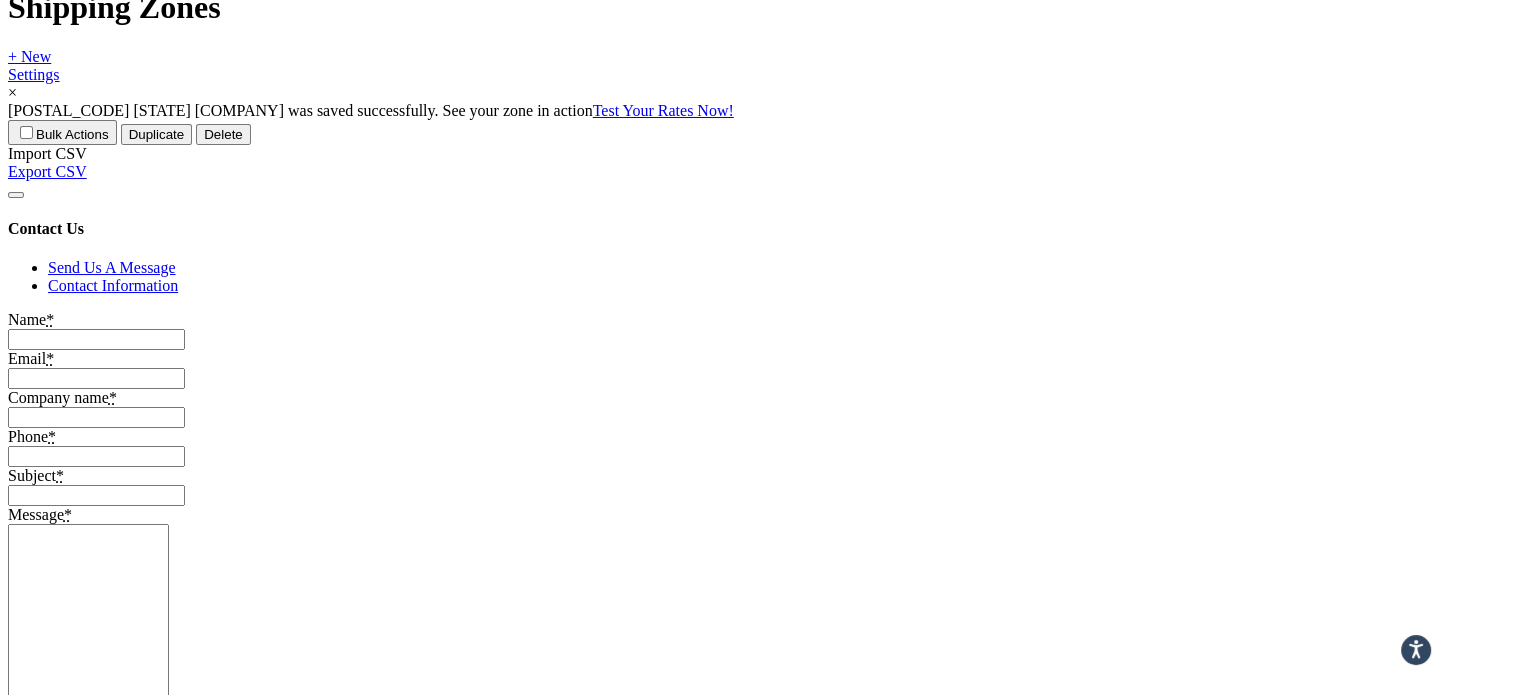 click on "Aust Post Adelaide" at bounding box center (234, 1824) 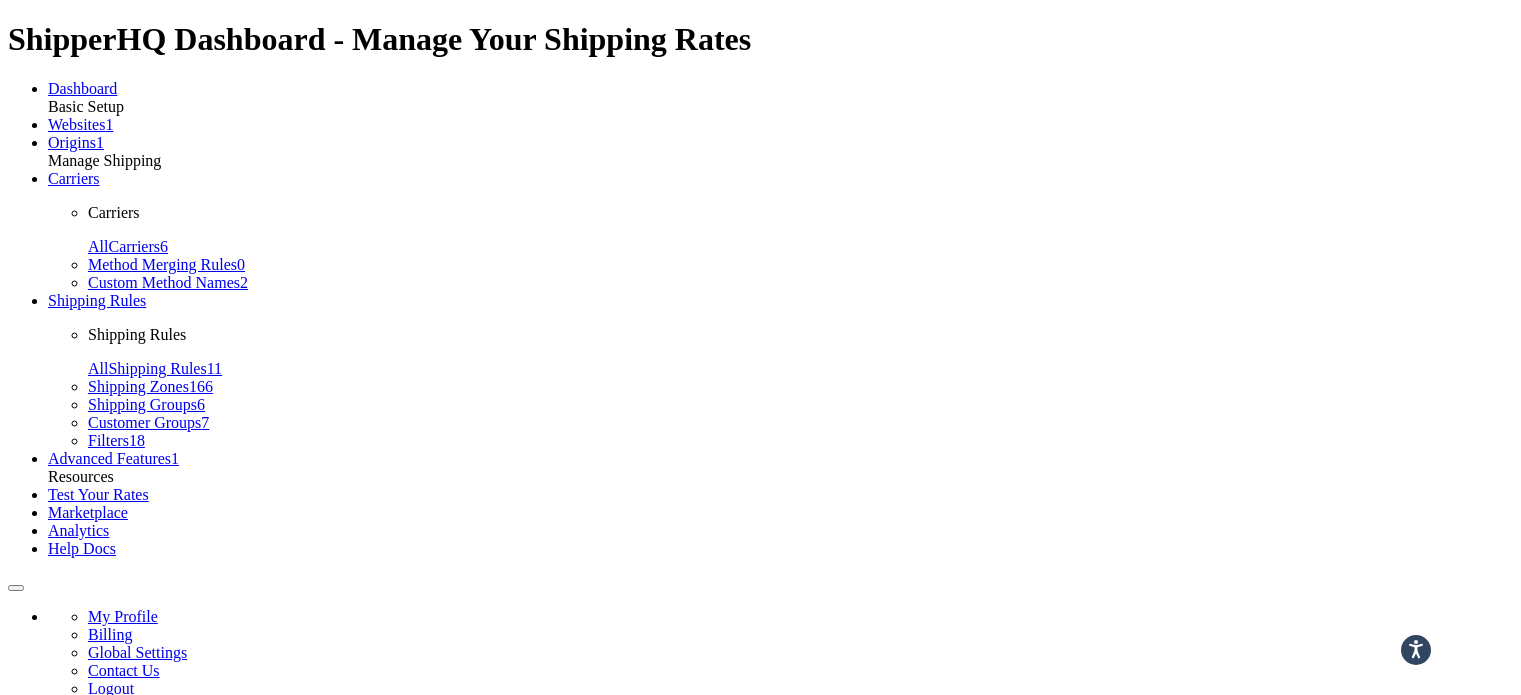 scroll, scrollTop: 0, scrollLeft: 0, axis: both 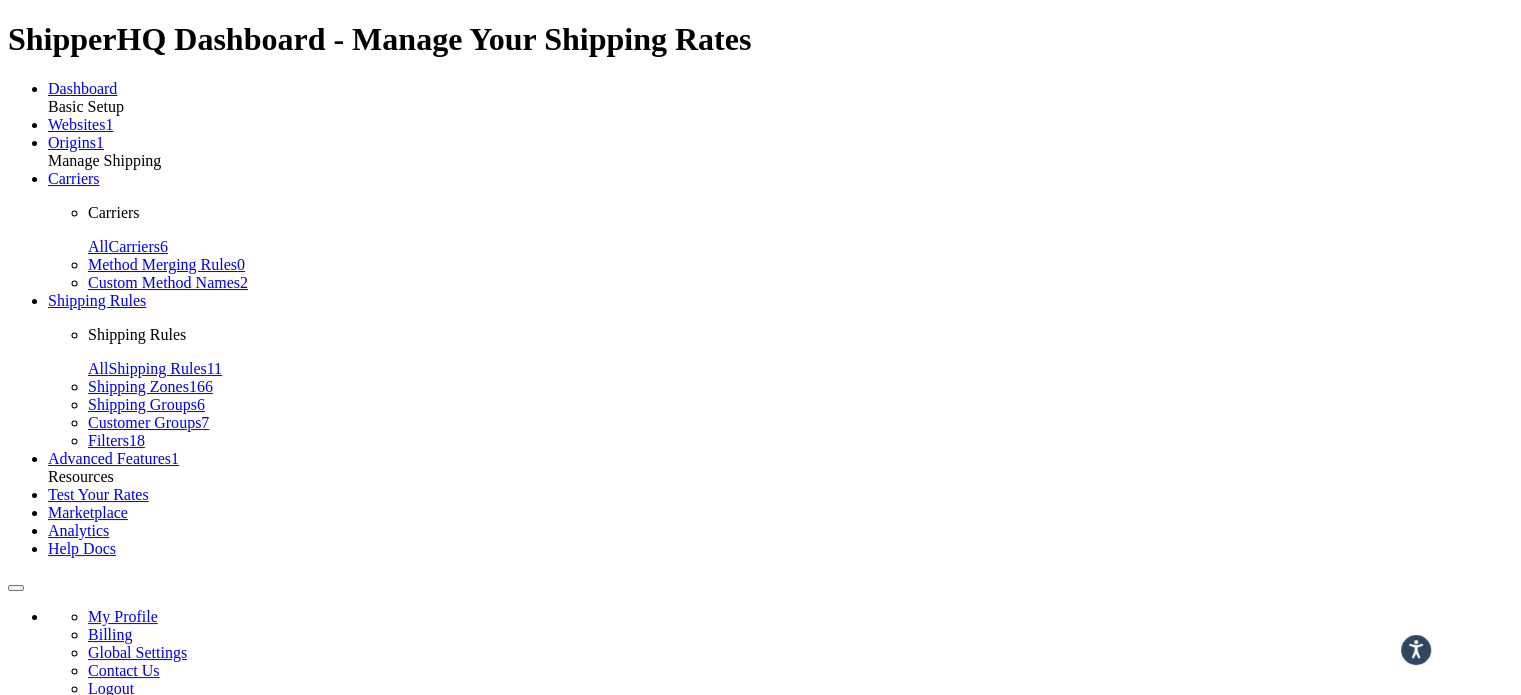 click on "United States  United Kingdom  Afghanistan  Åland Islands  Albania  Algeria  American Samoa  Andorra  Angola  Anguilla  Antarctica  Antigua and Barbuda  Argentina  Armenia  Aruba  Australia  Austria  Azerbaijan  Bahamas  Bahrain  Bangladesh  Barbados  Belarus  Belgium  Belize  Benin  Bermuda  Bhutan  Bolivia  Bonaire, Sint Eustatius and Saba  Bosnia and Herzegovina  Botswana  Bouvet Island  Brazil  British Indian Ocean Territory  Brunei Darussalam  Bulgaria  Burkina Faso  Burundi  Cambodia  Cameroon  Canada  Cape Verde  Cayman Islands  Central African Republic  Chad  Chile  China  Christmas Island  Cocos (Keeling) Islands  Colombia  Comoros  Congo  Congo, The Democratic Republic of the  Cook Islands  Costa Rica  Côte d'Ivoire  Croatia  Cuba  Curacao  Cyprus  Czech Republic  Denmark  Djibouti  Dominica  Dominican Republic  Ecuador  Egypt  El Salvador  Equatorial Guinea  Eritrea  Estonia  Ethiopia  Falkland Islands (Malvinas)  Faroe Islands  Fiji  Finland  France  French Guiana  French Polynesia  Gabon  Guam" at bounding box center [159, 903] 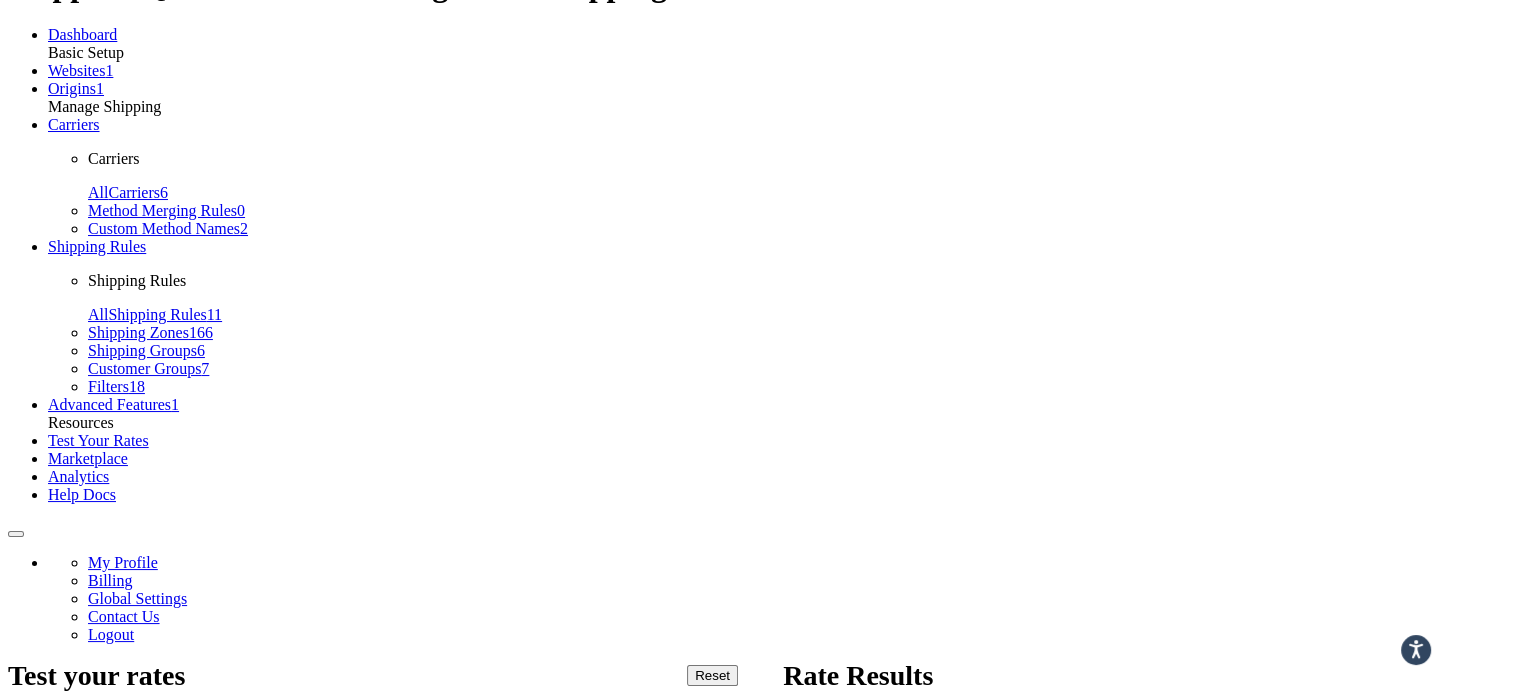 scroll, scrollTop: 78, scrollLeft: 0, axis: vertical 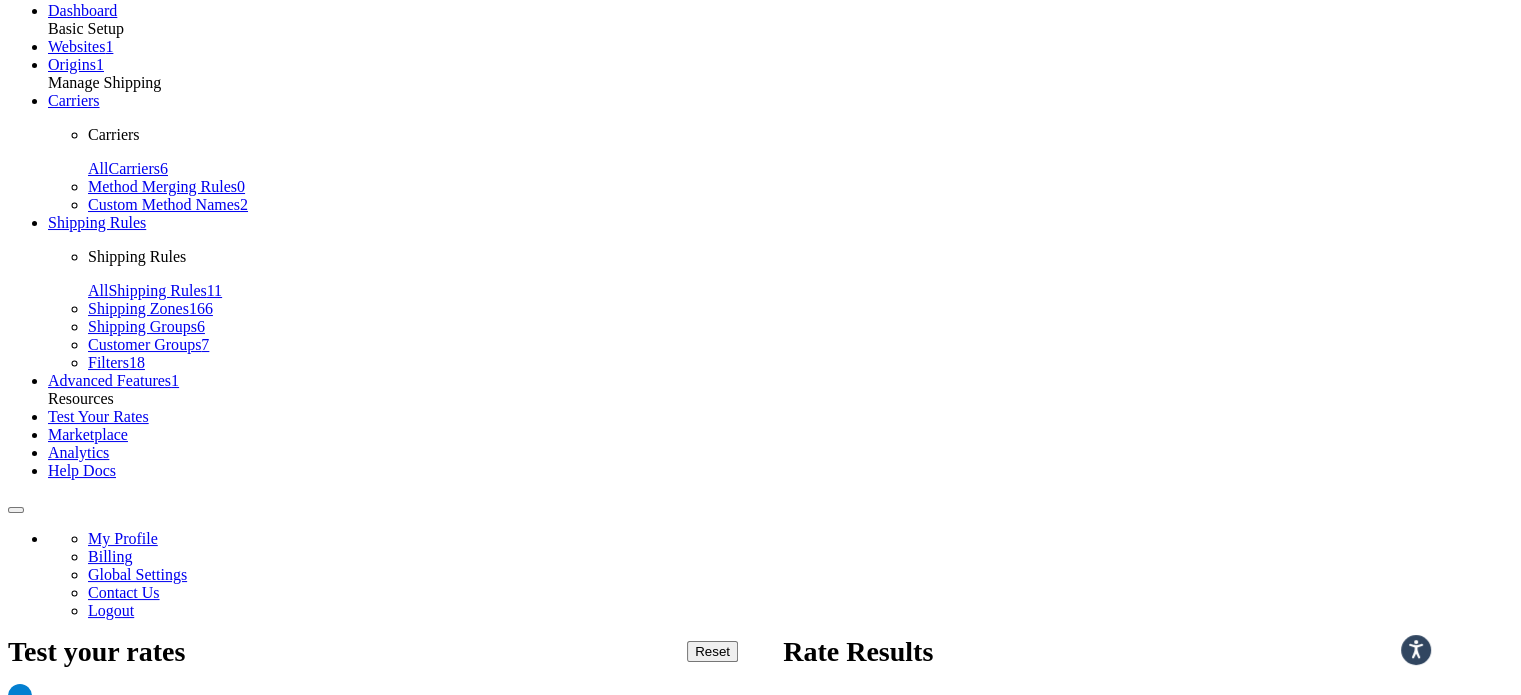 type on "[POSTAL_CODE]" 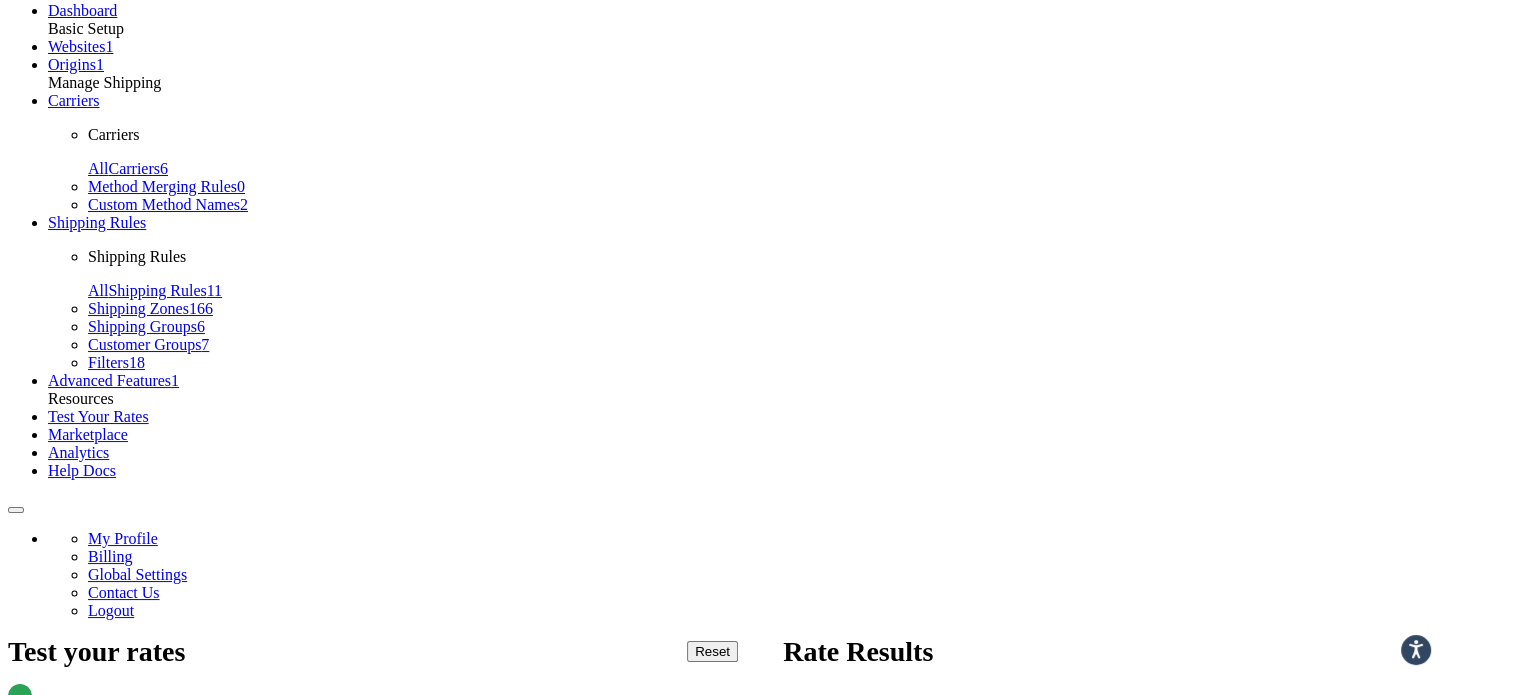 type on "1" 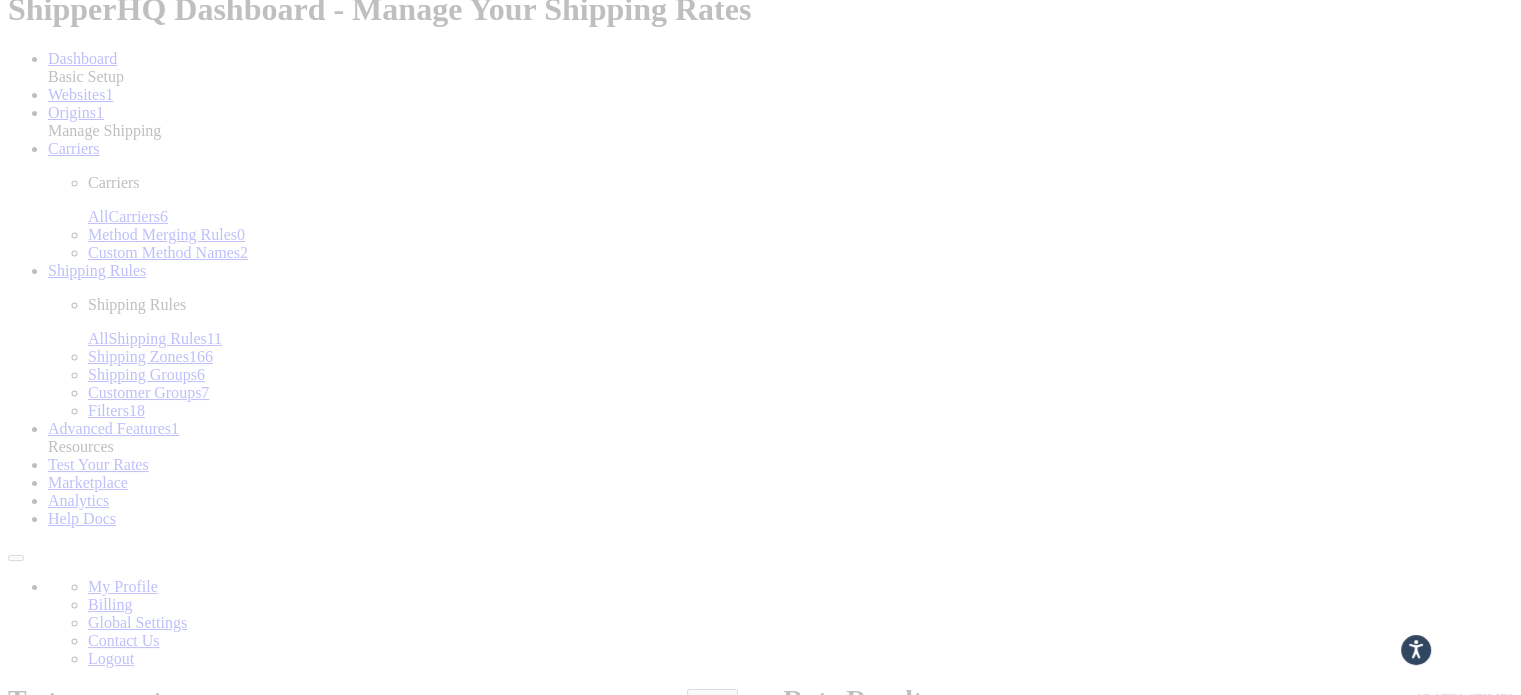 scroll, scrollTop: 78, scrollLeft: 0, axis: vertical 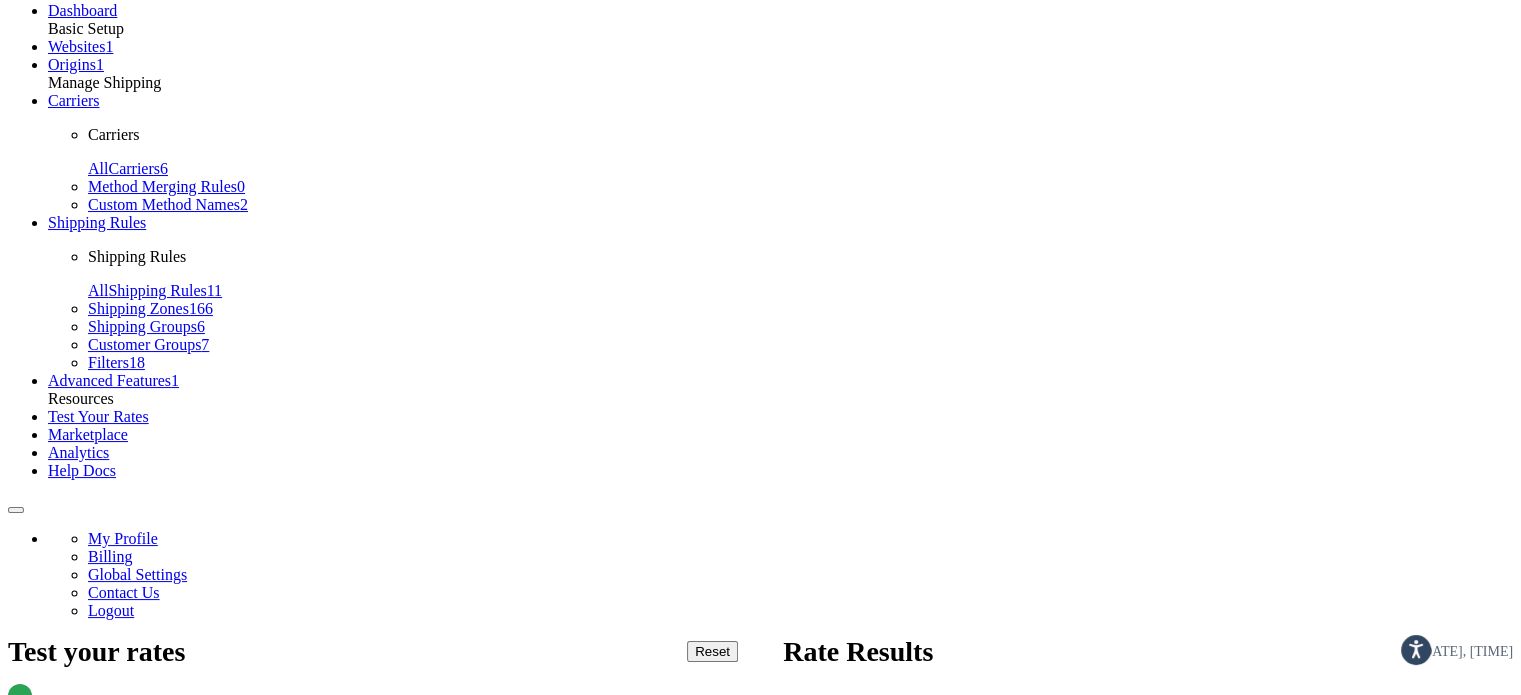 click on "Edit" at bounding box center (1489, 731) 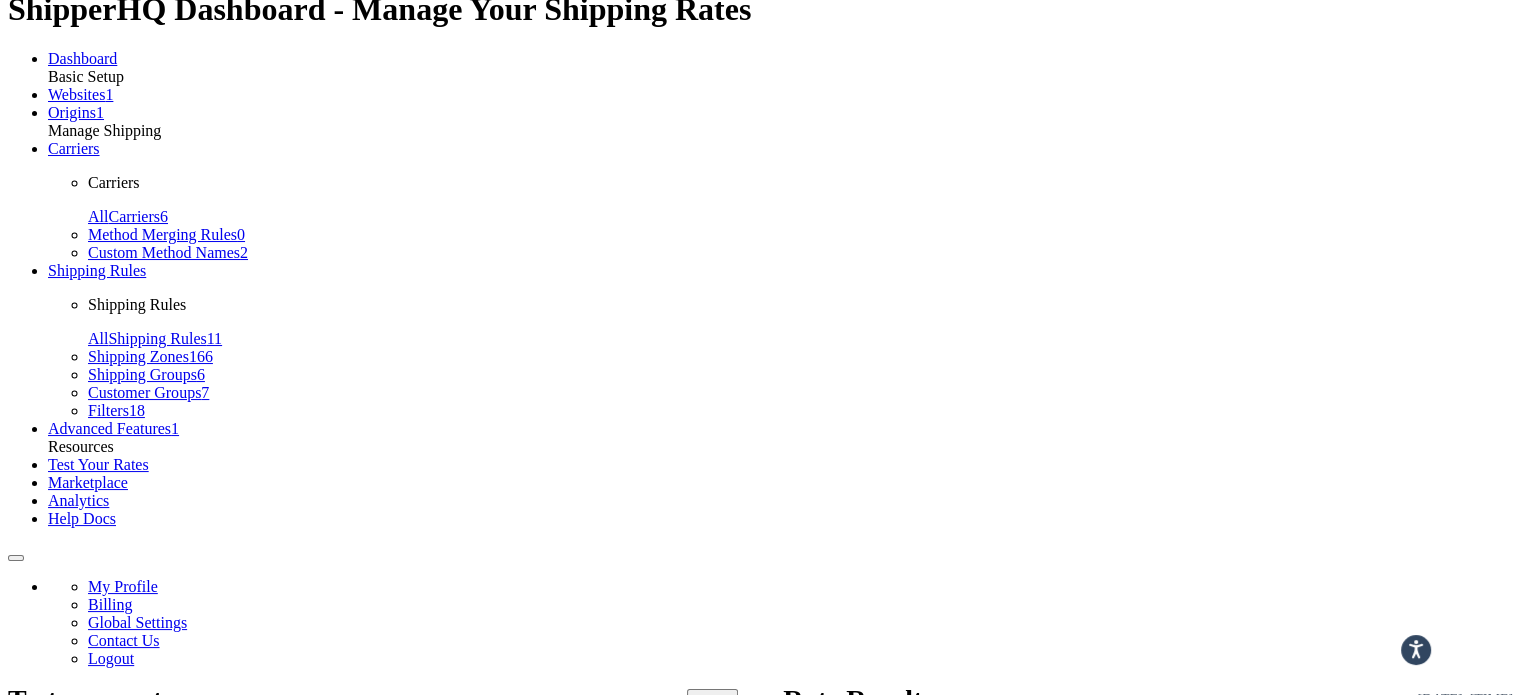 scroll, scrollTop: 78, scrollLeft: 0, axis: vertical 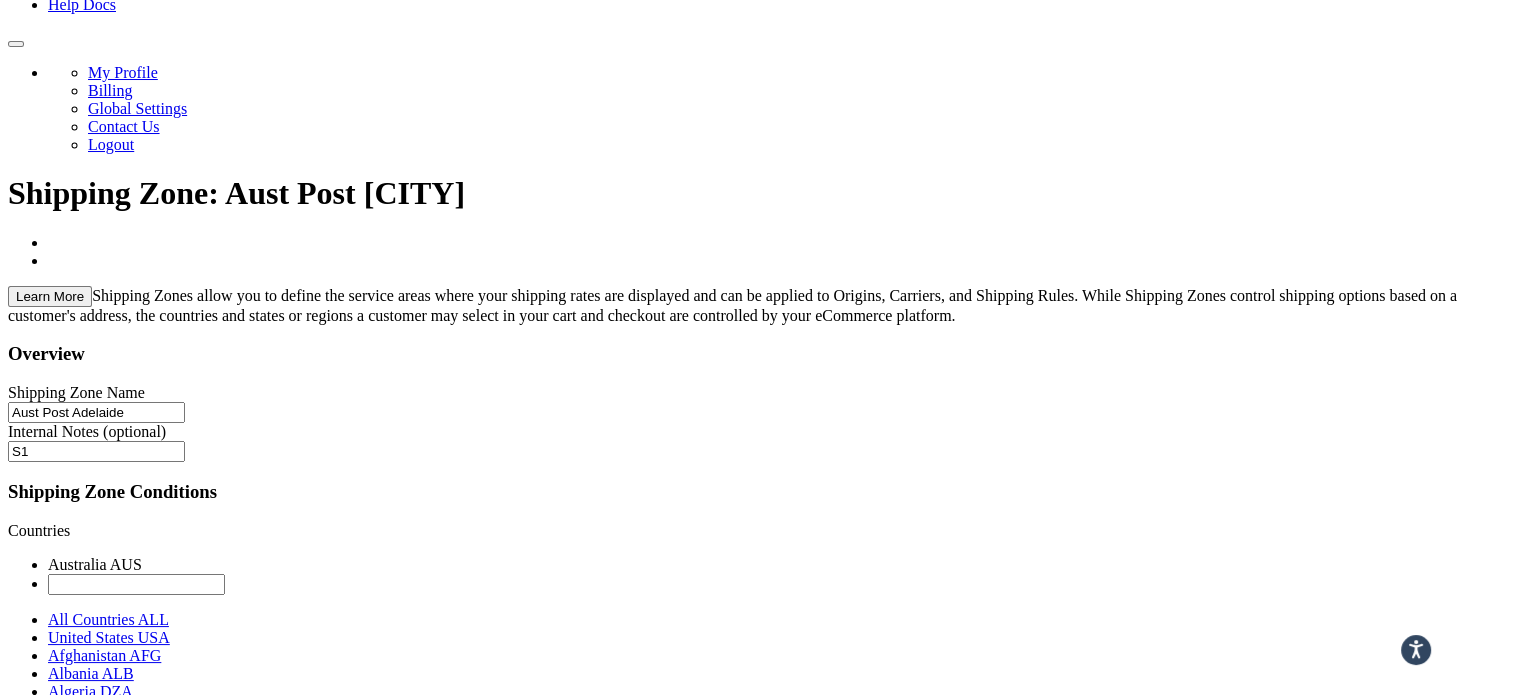 click on "Save" at bounding box center (31, 5416) 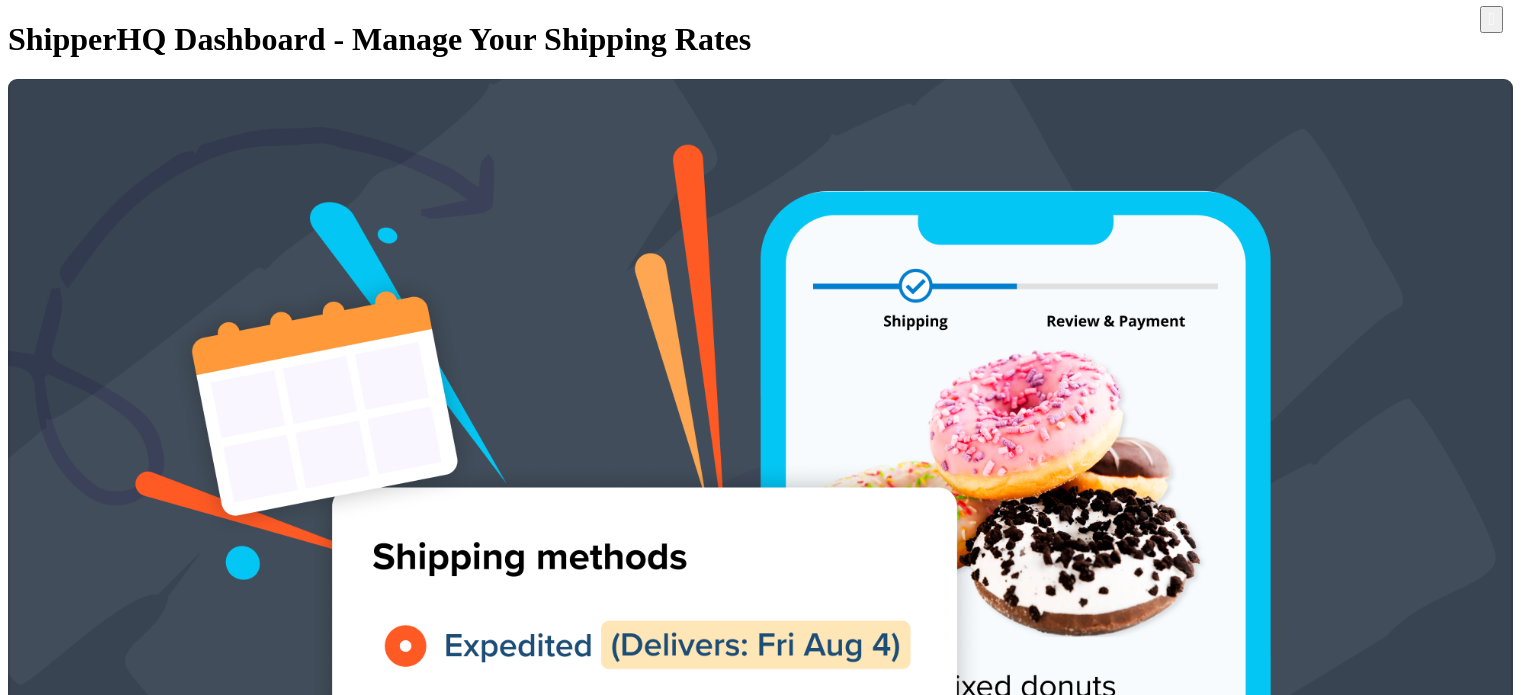 scroll, scrollTop: 0, scrollLeft: 0, axis: both 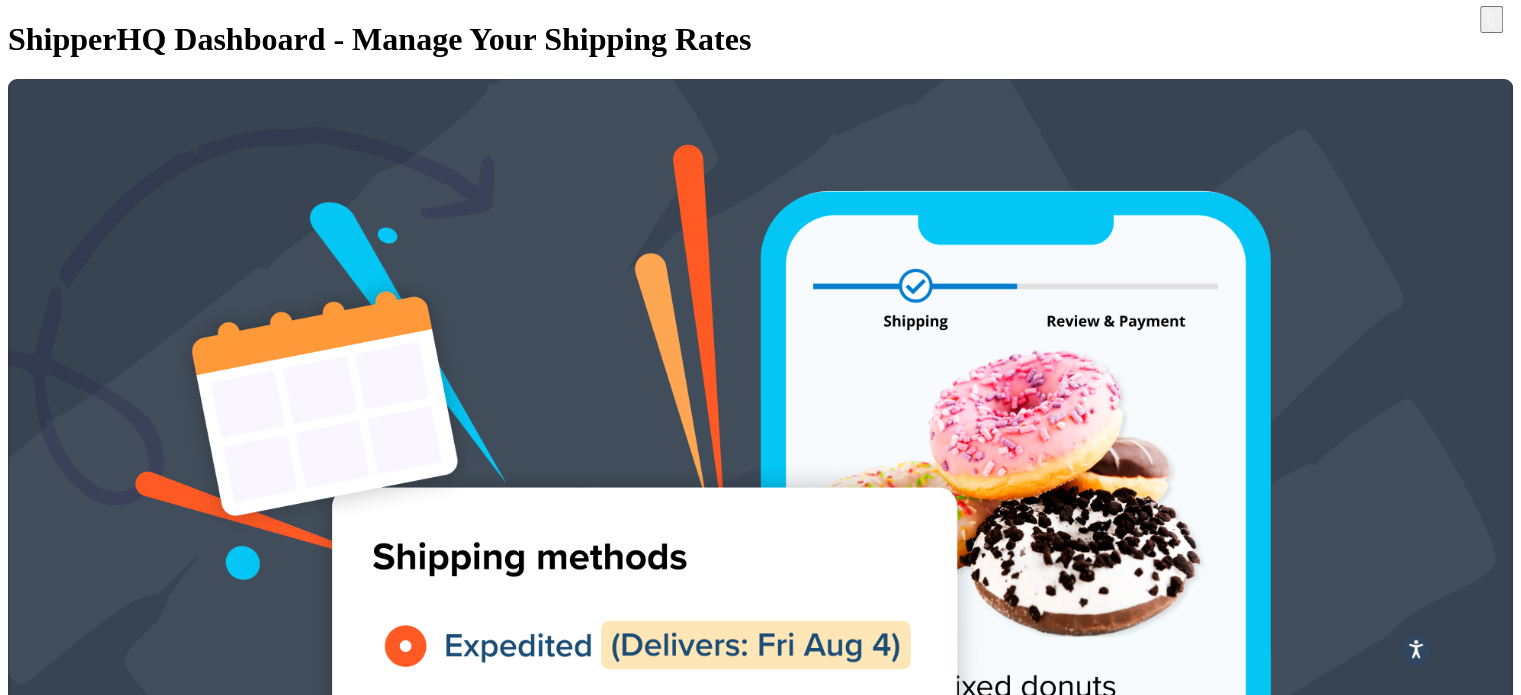 click at bounding box center [234, 4644] 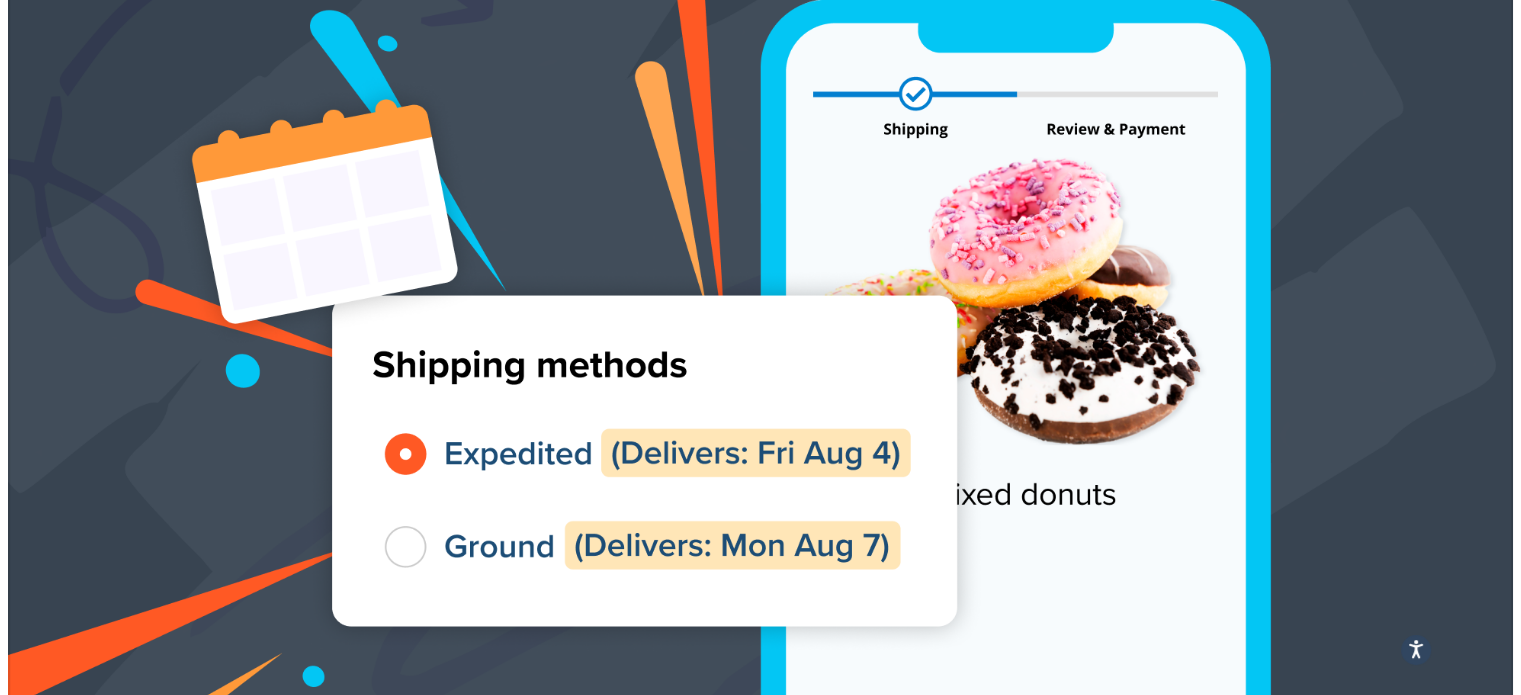 scroll, scrollTop: 200, scrollLeft: 0, axis: vertical 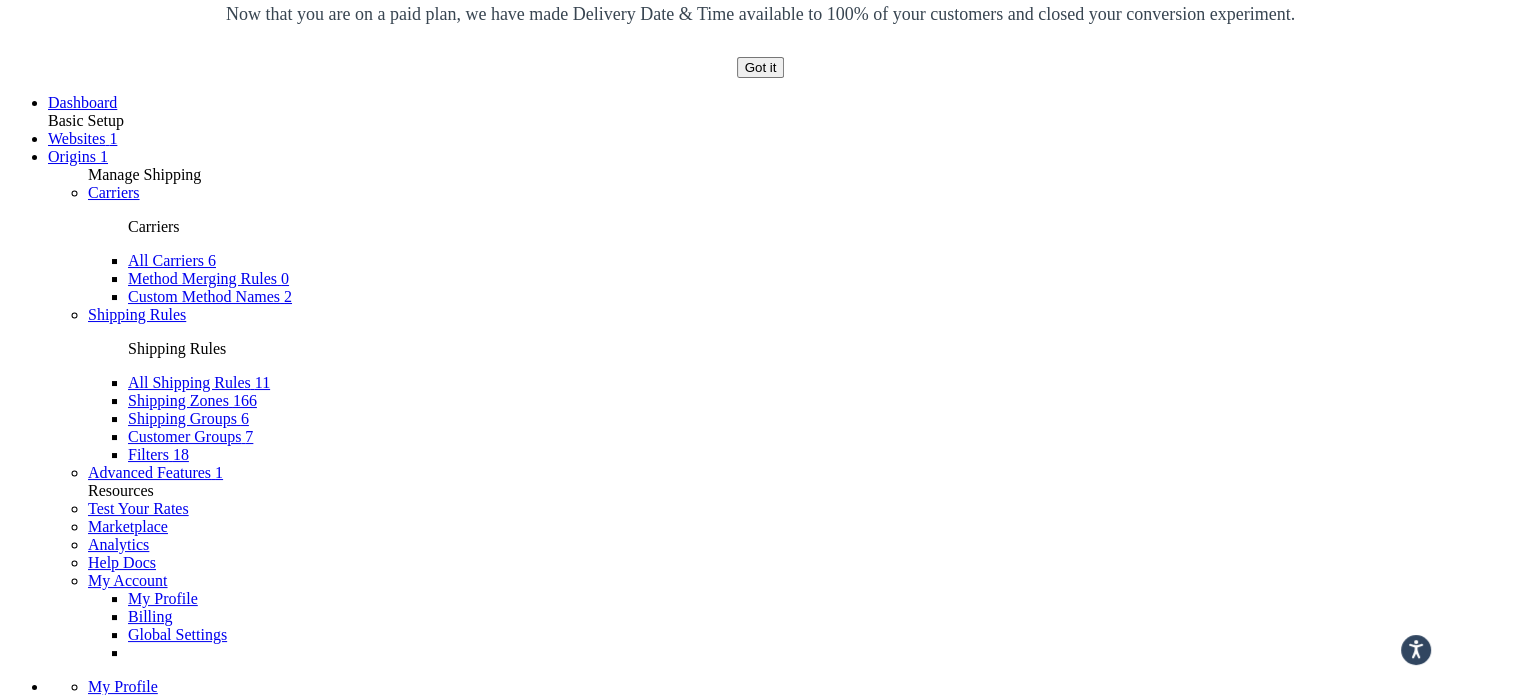 click on "10 15 25 50 100" at bounding box center (66, 3685) 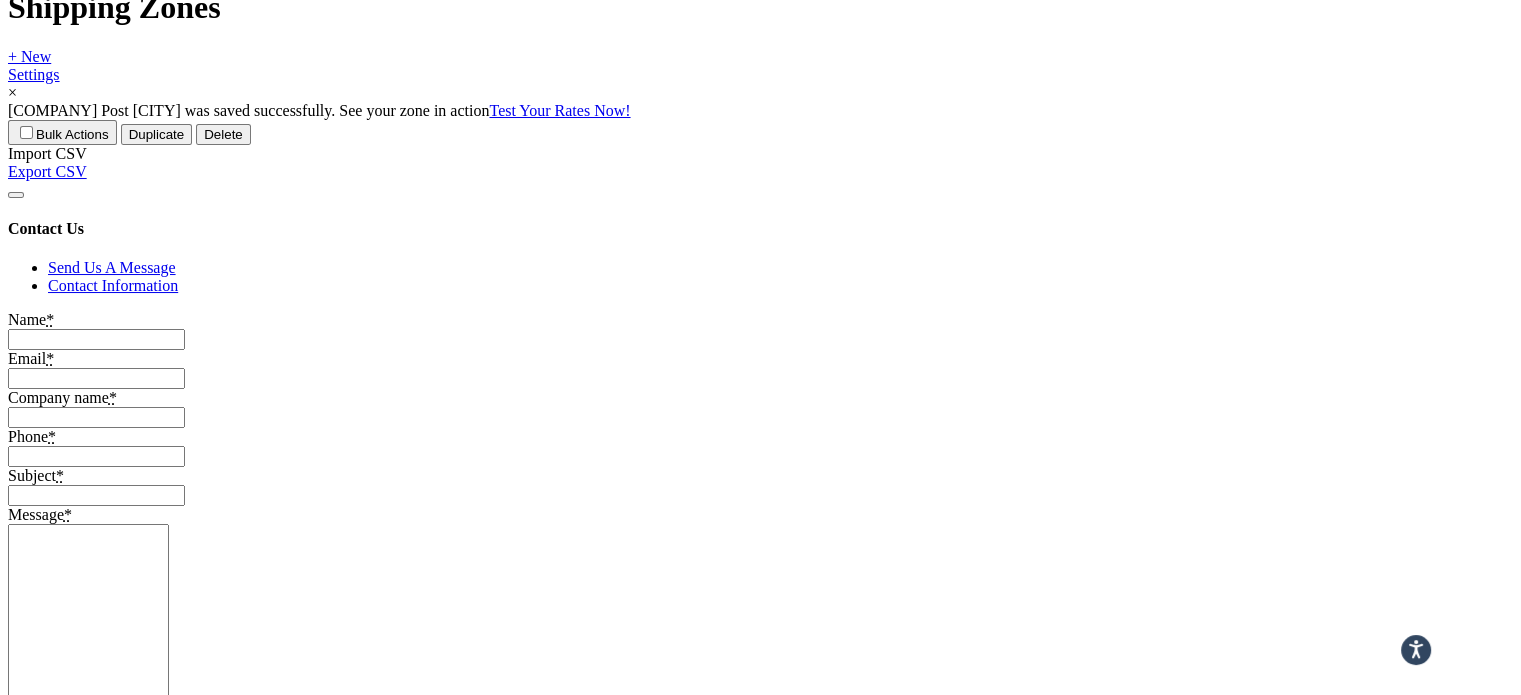 scroll, scrollTop: 1900, scrollLeft: 0, axis: vertical 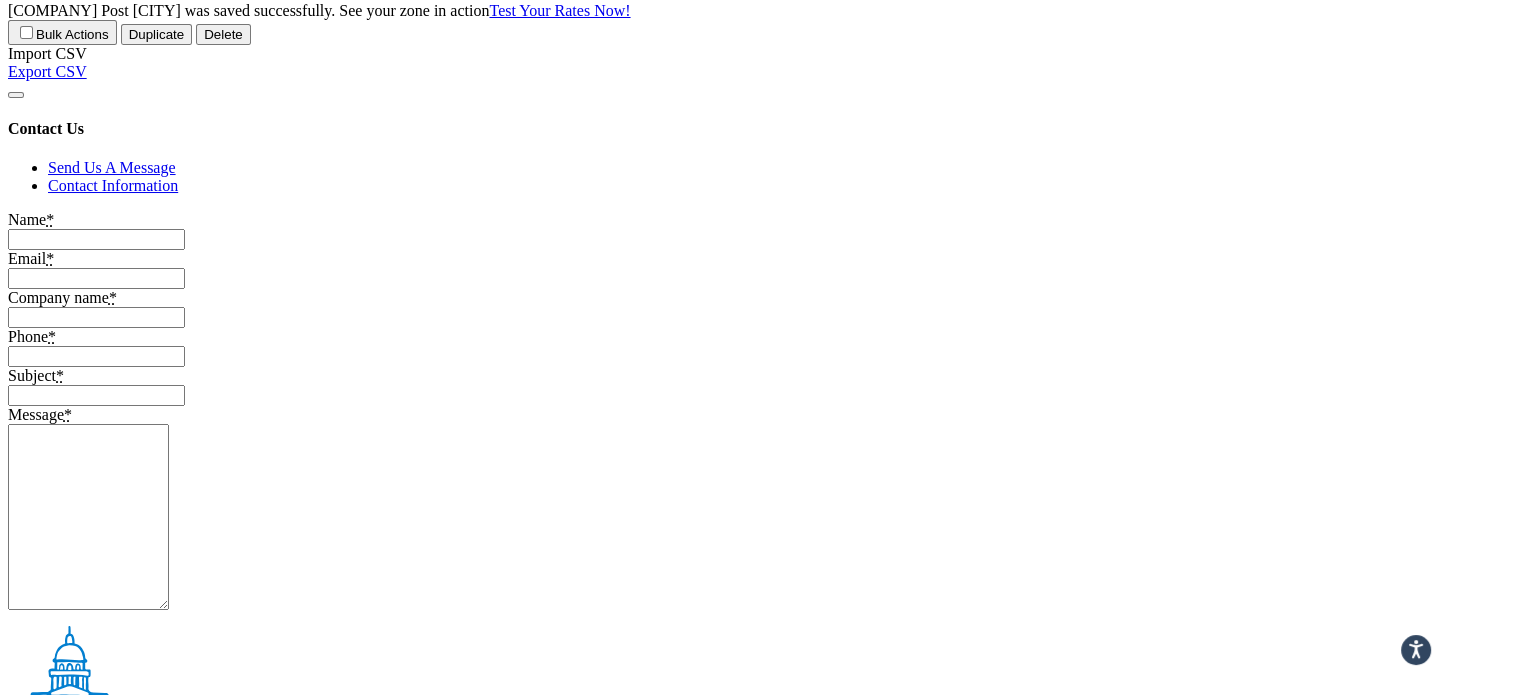 click on "all" at bounding box center (908, 1648) 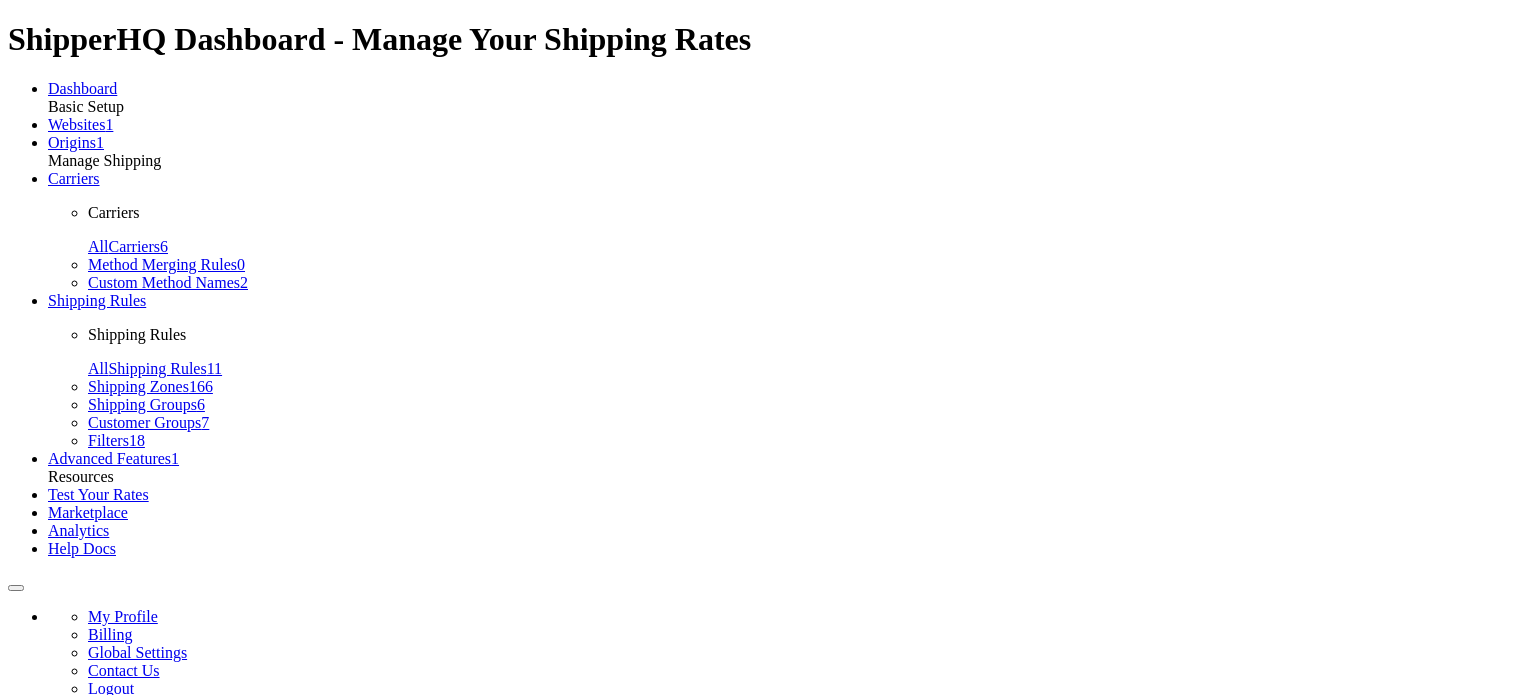 scroll, scrollTop: 0, scrollLeft: 0, axis: both 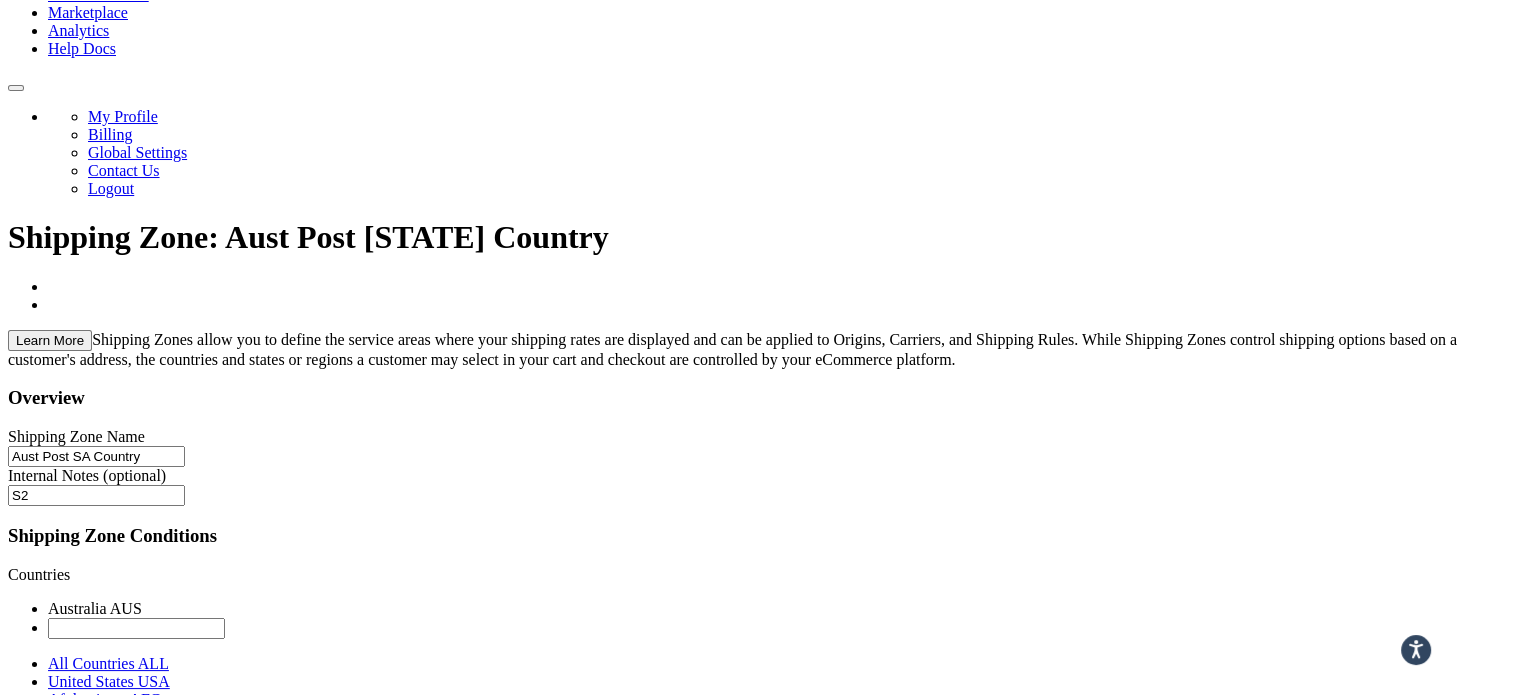 click on "Save" at bounding box center [31, 5460] 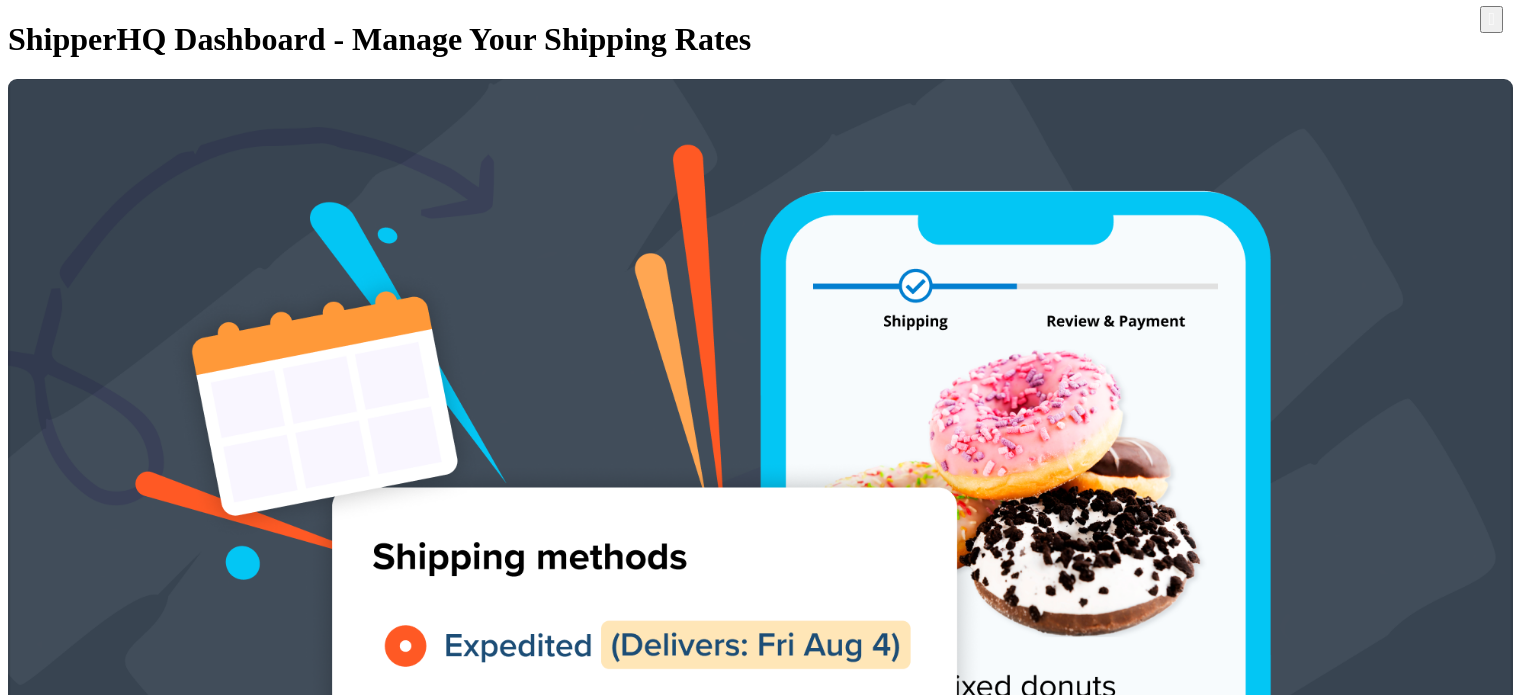 scroll, scrollTop: 0, scrollLeft: 0, axis: both 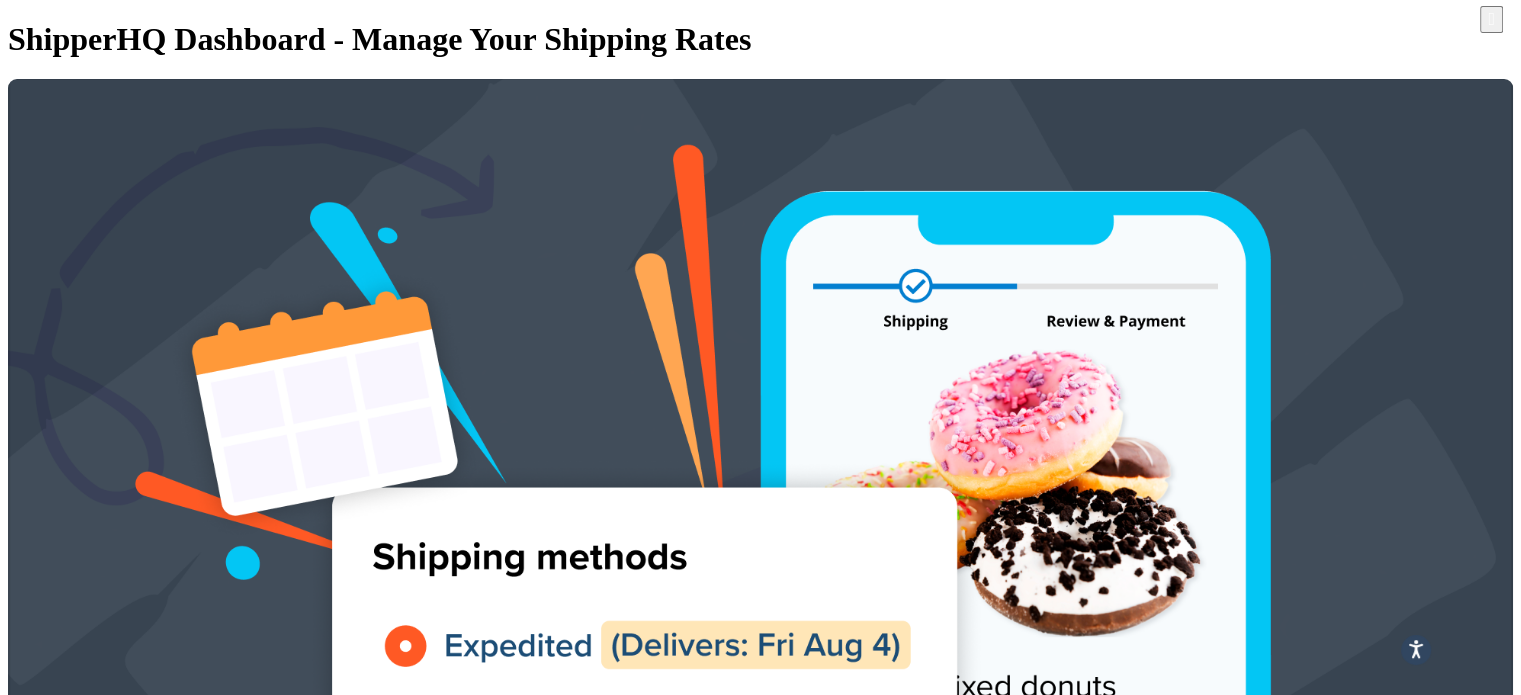 click at bounding box center (234, 4644) 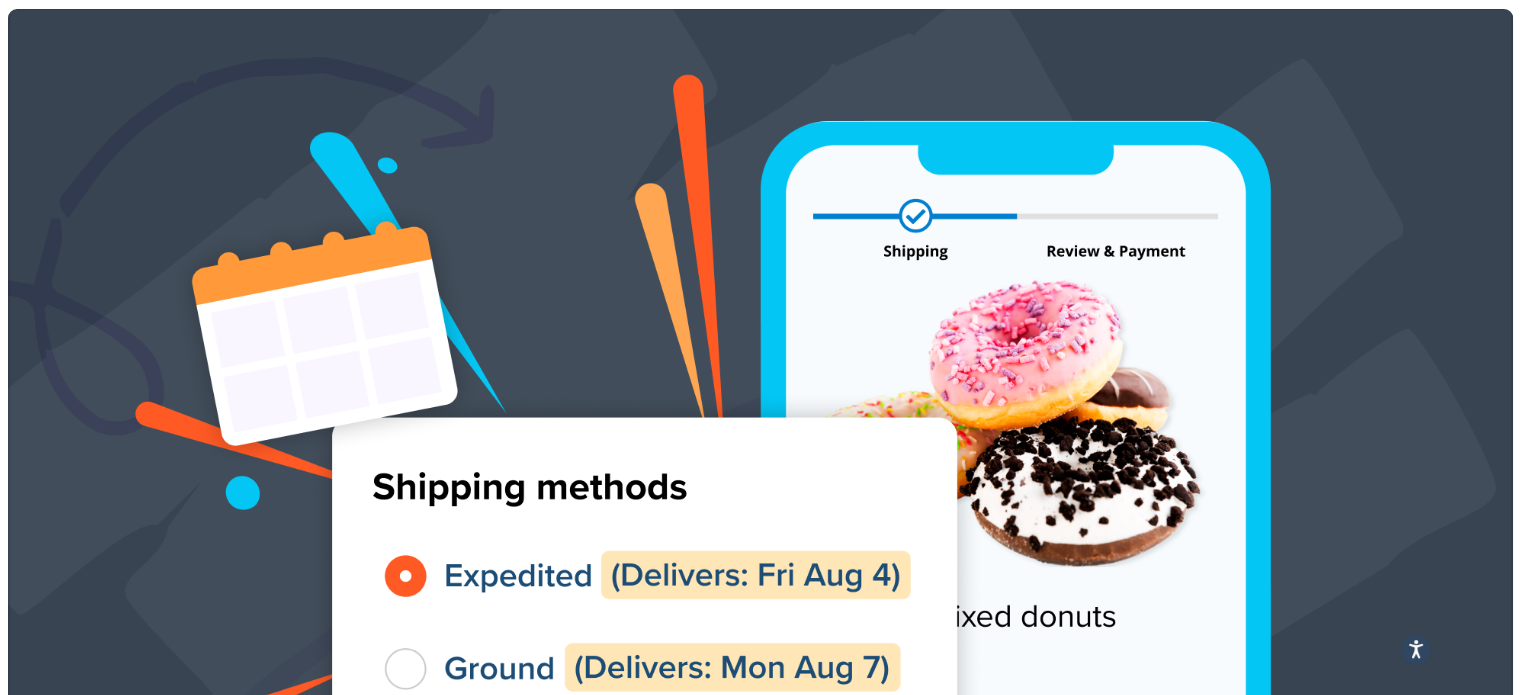 scroll, scrollTop: 100, scrollLeft: 0, axis: vertical 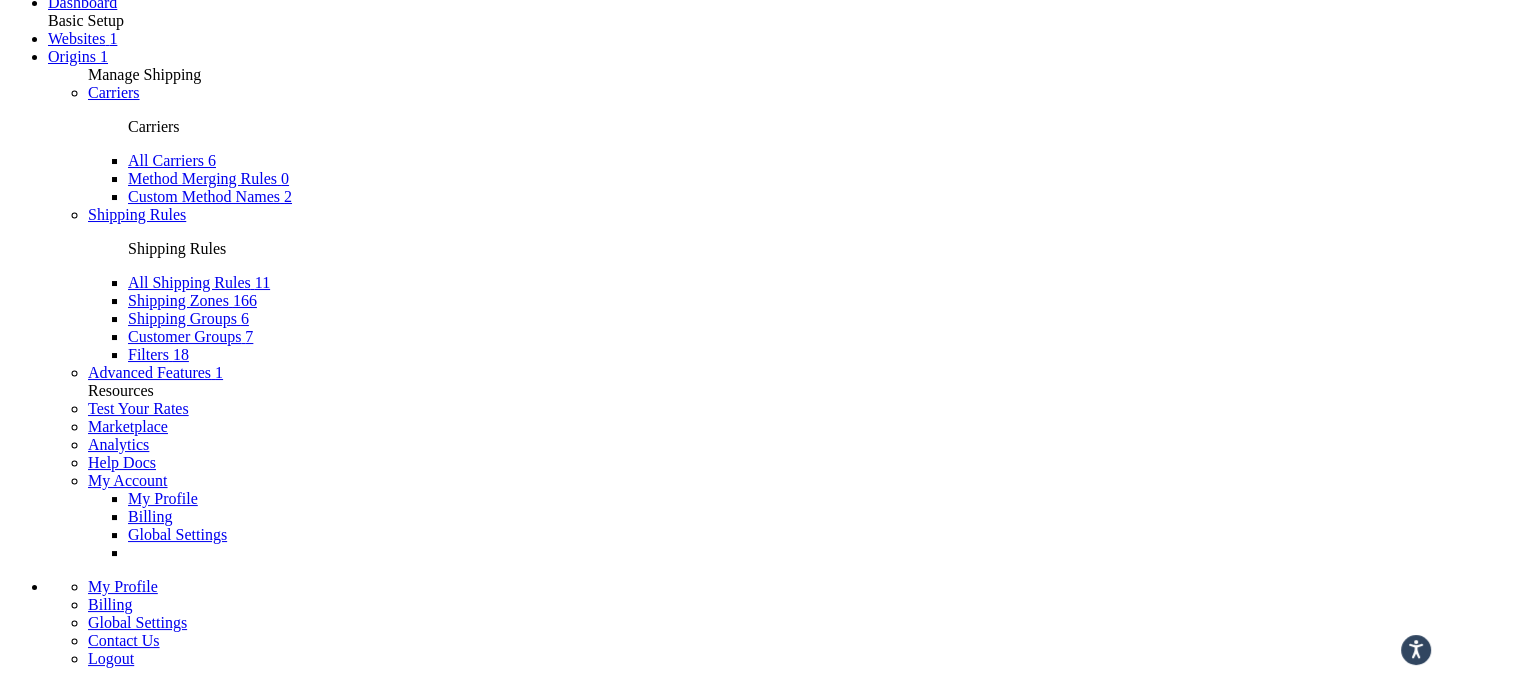click on "10 15 25 50 100" at bounding box center [66, 3585] 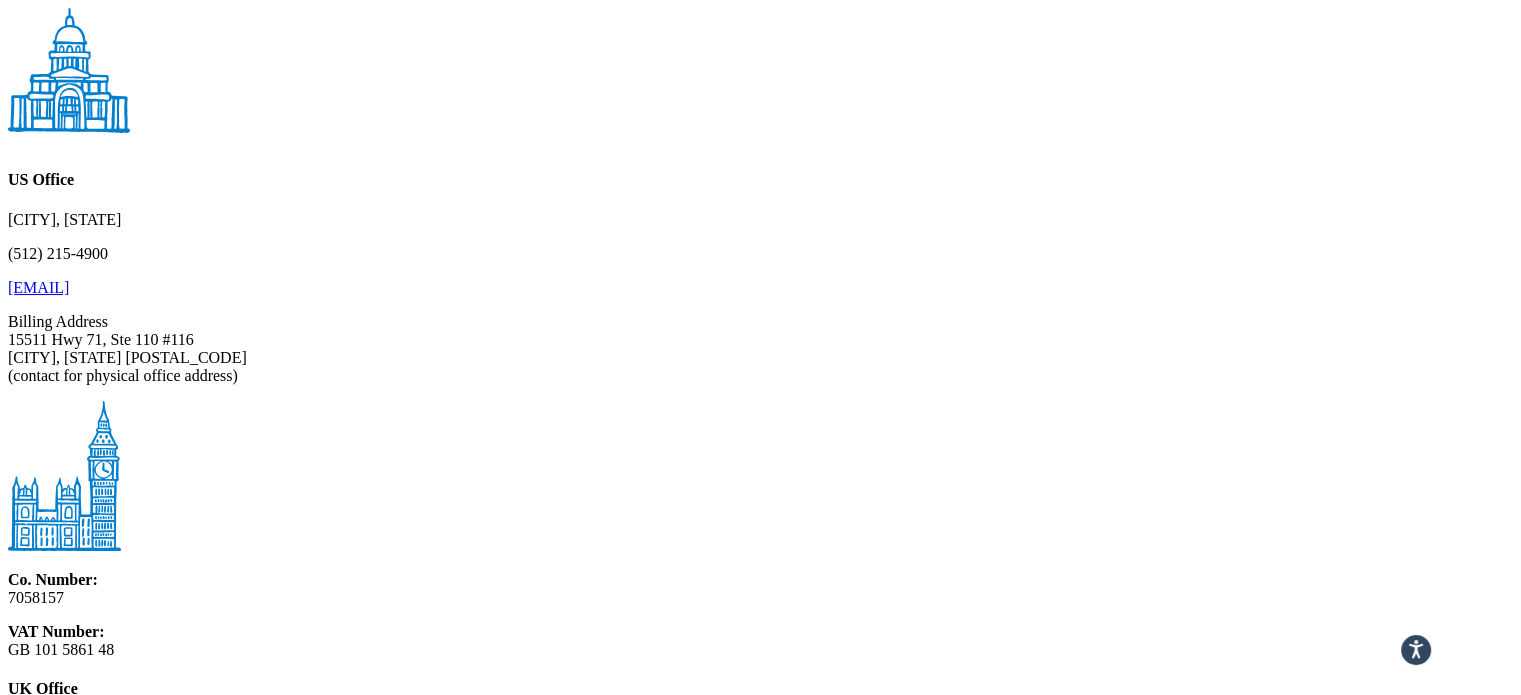scroll, scrollTop: 2600, scrollLeft: 0, axis: vertical 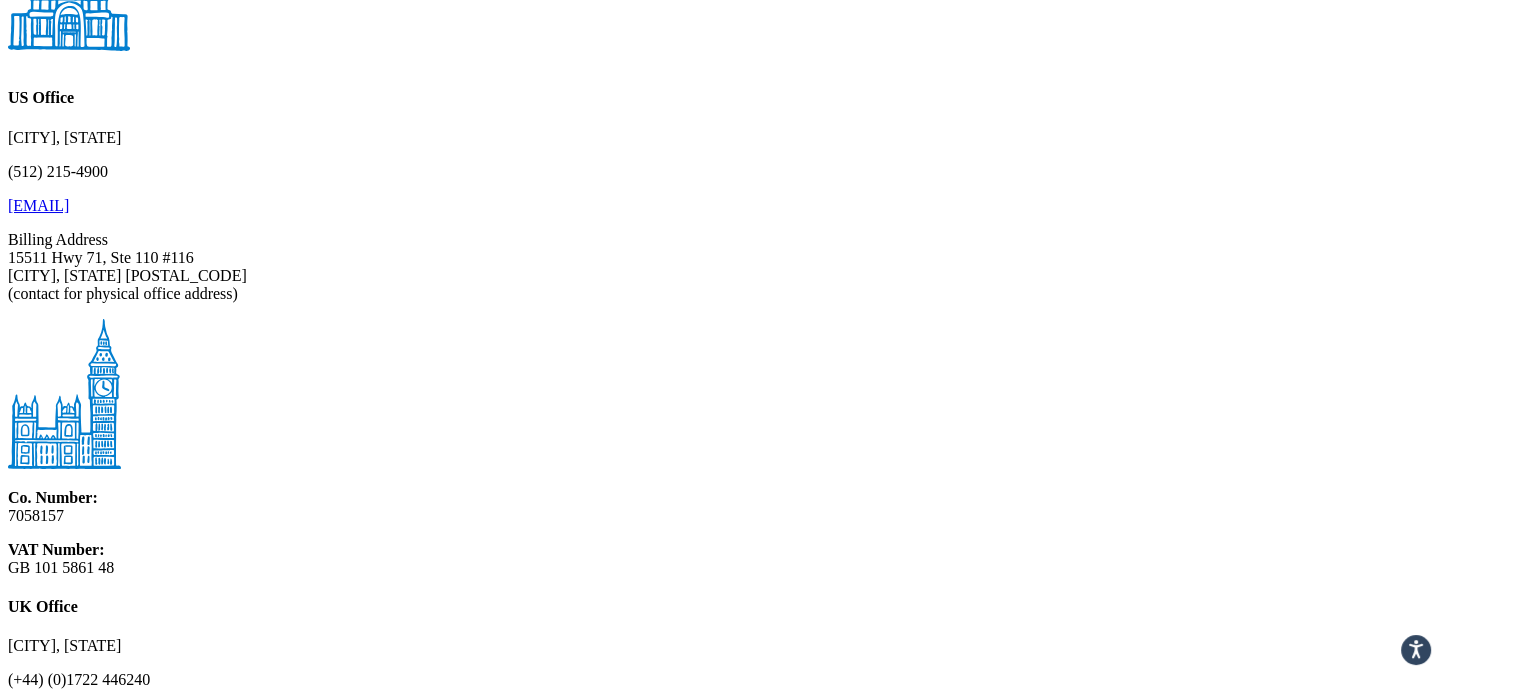 click on "Aust Post Semi Remote" at bounding box center [234, 948] 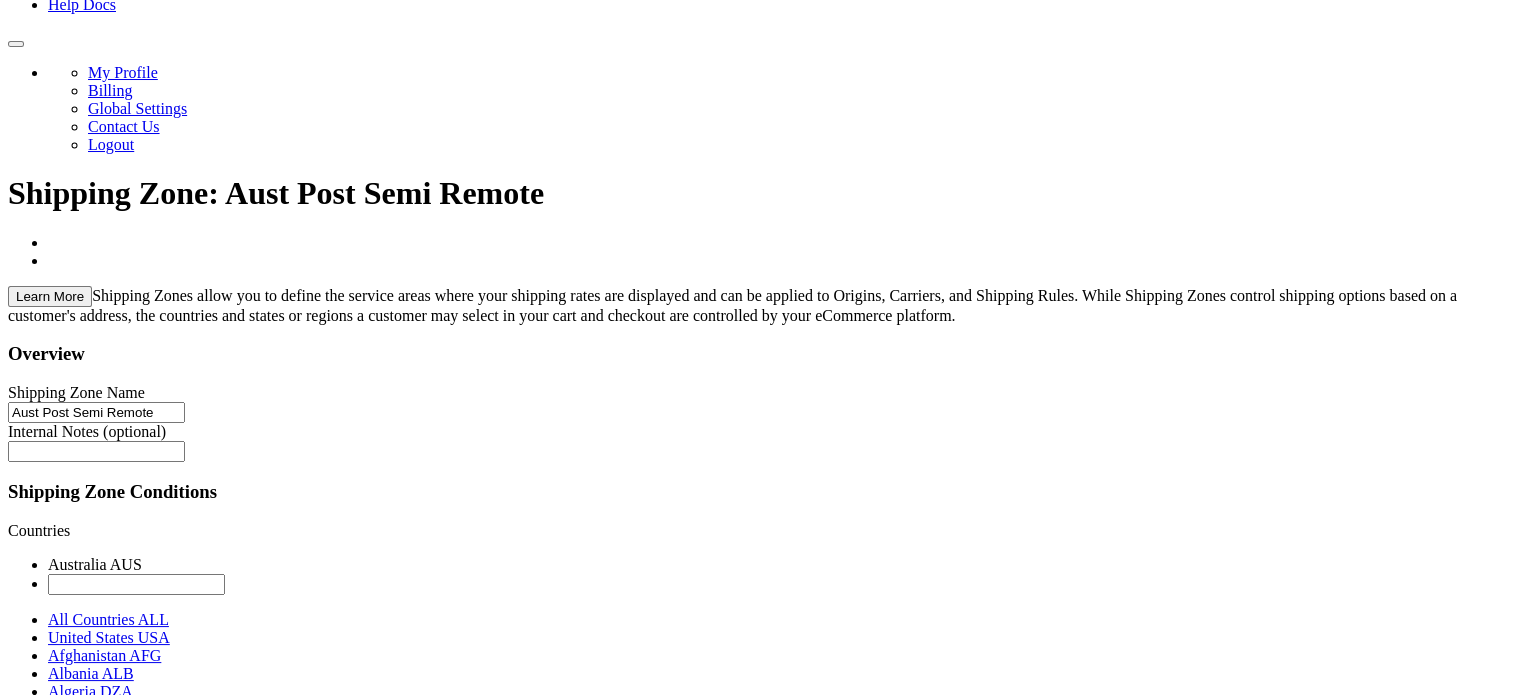 scroll, scrollTop: 544, scrollLeft: 0, axis: vertical 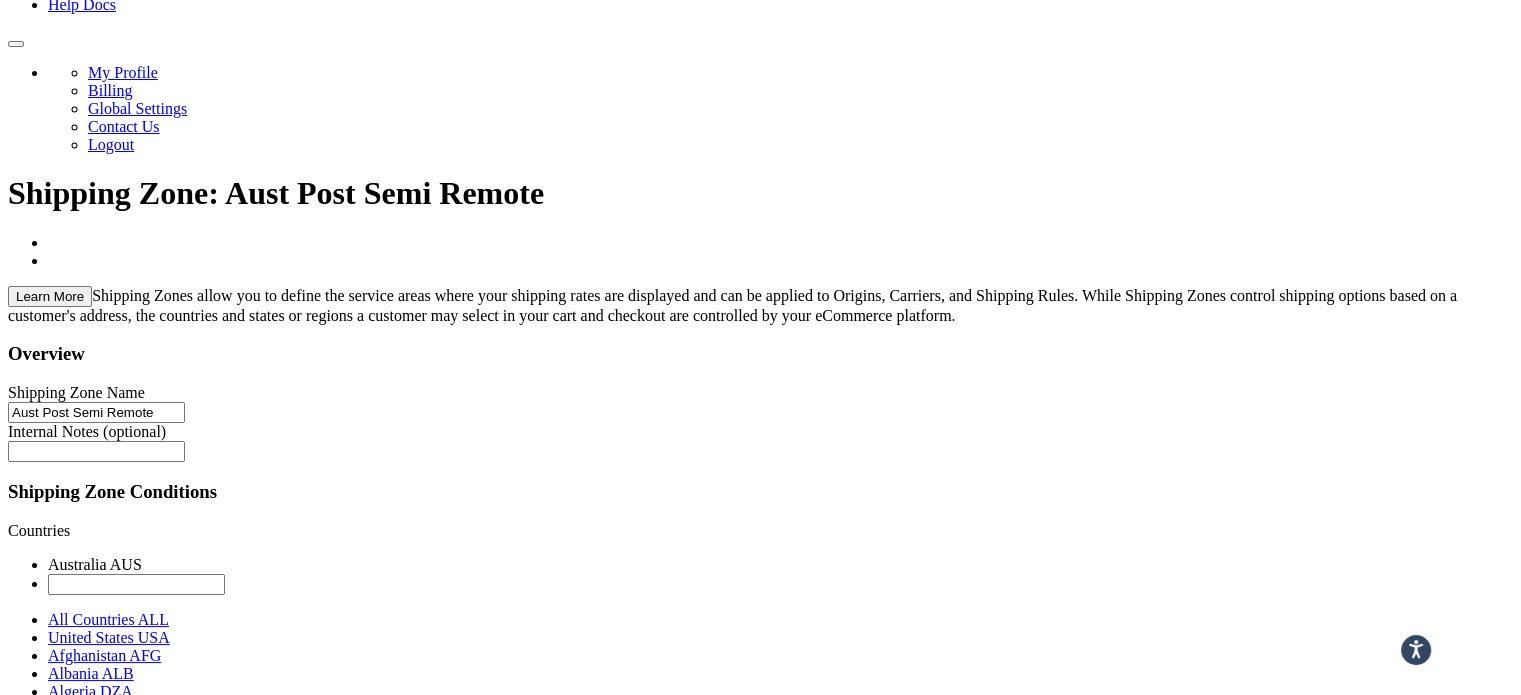 drag, startPoint x: 738, startPoint y: 431, endPoint x: 816, endPoint y: 415, distance: 79.624115 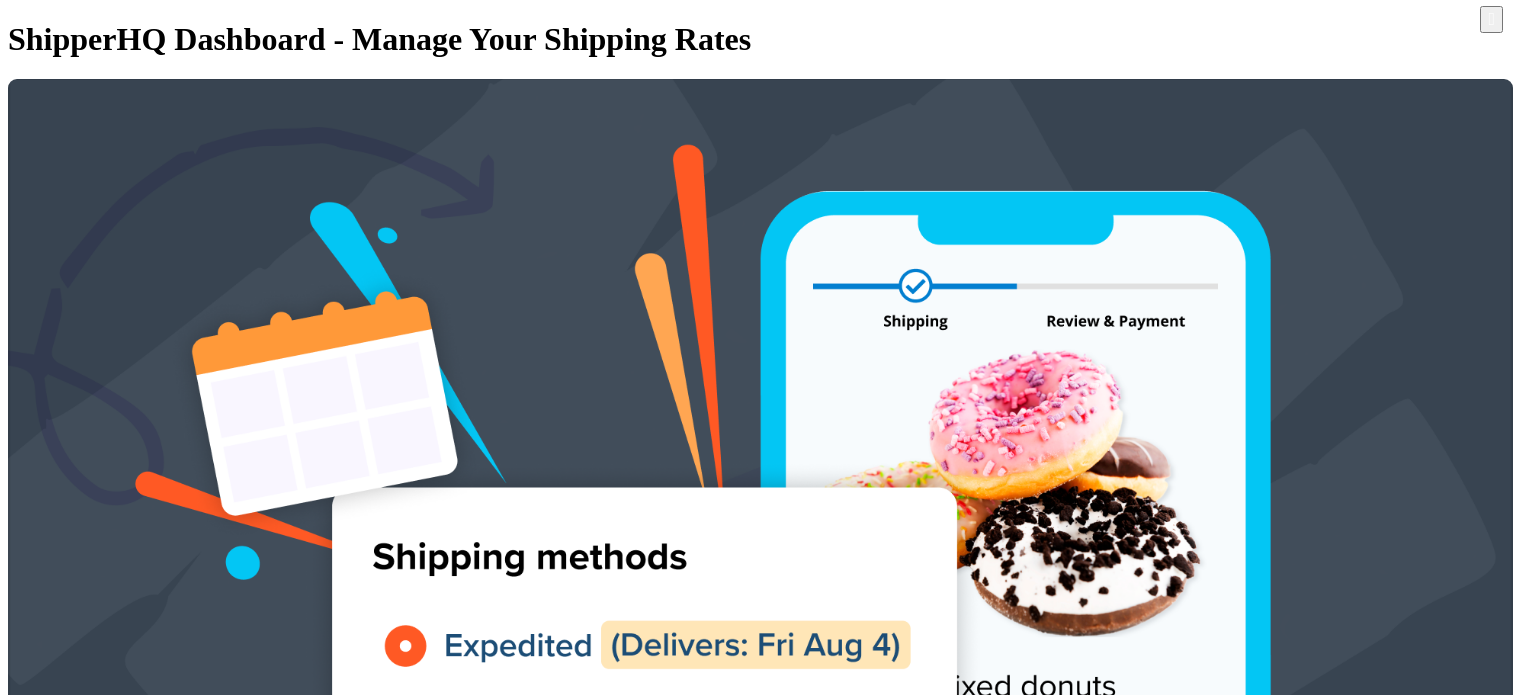 scroll, scrollTop: 0, scrollLeft: 0, axis: both 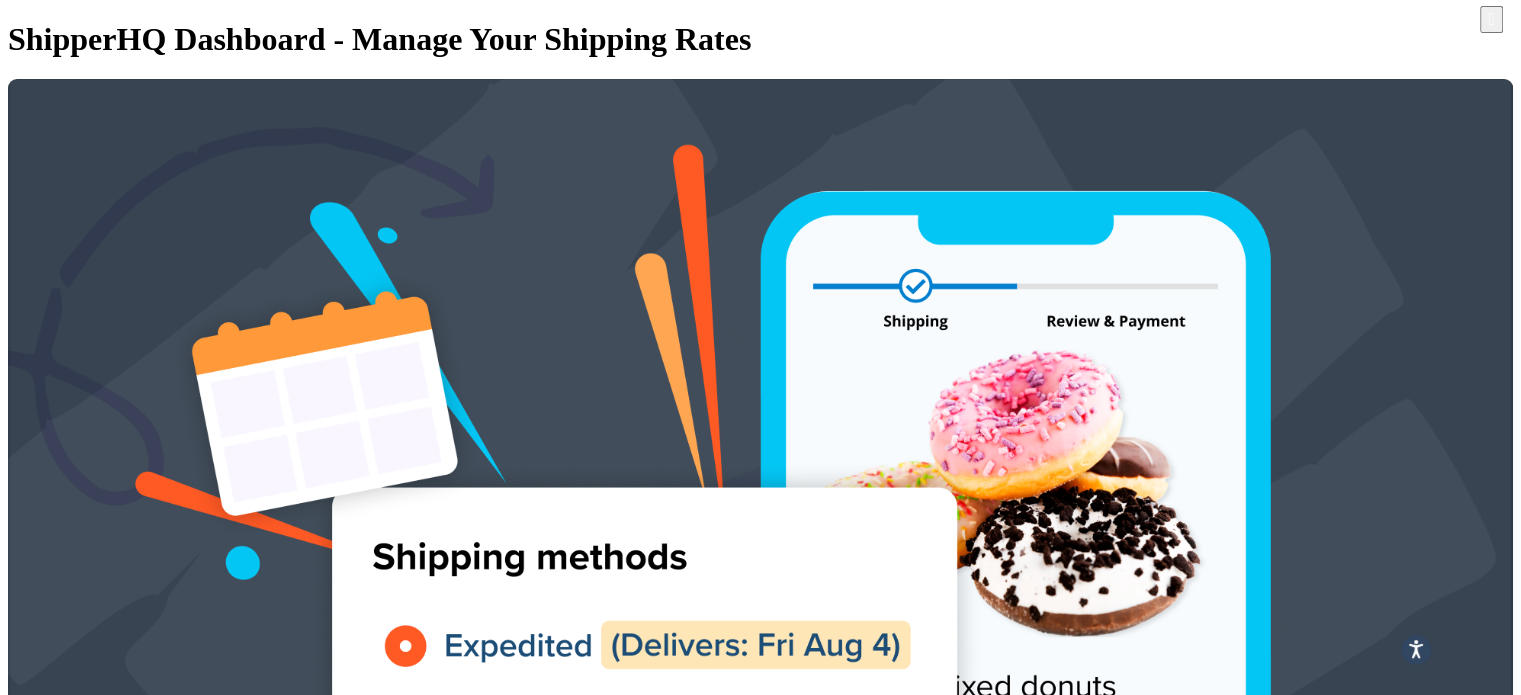 click at bounding box center [234, 4644] 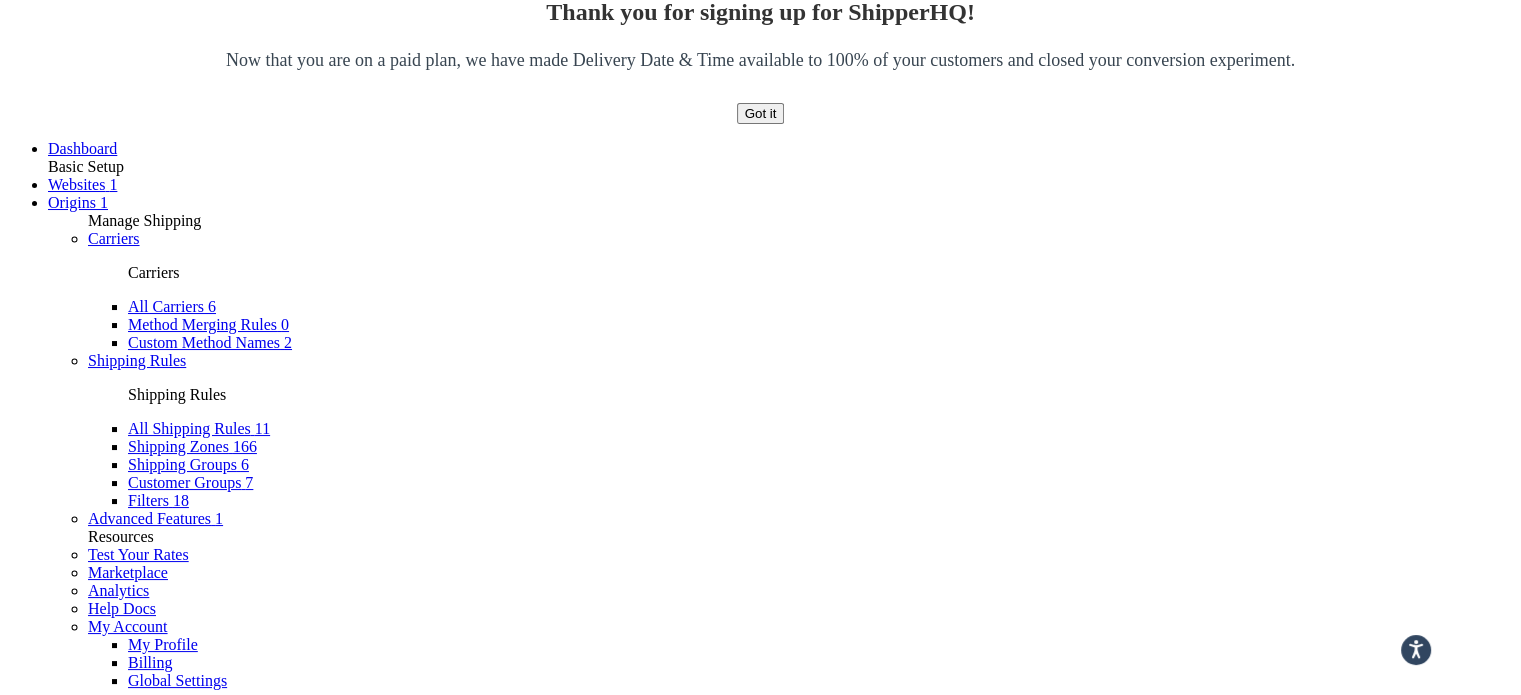 scroll, scrollTop: 1000, scrollLeft: 0, axis: vertical 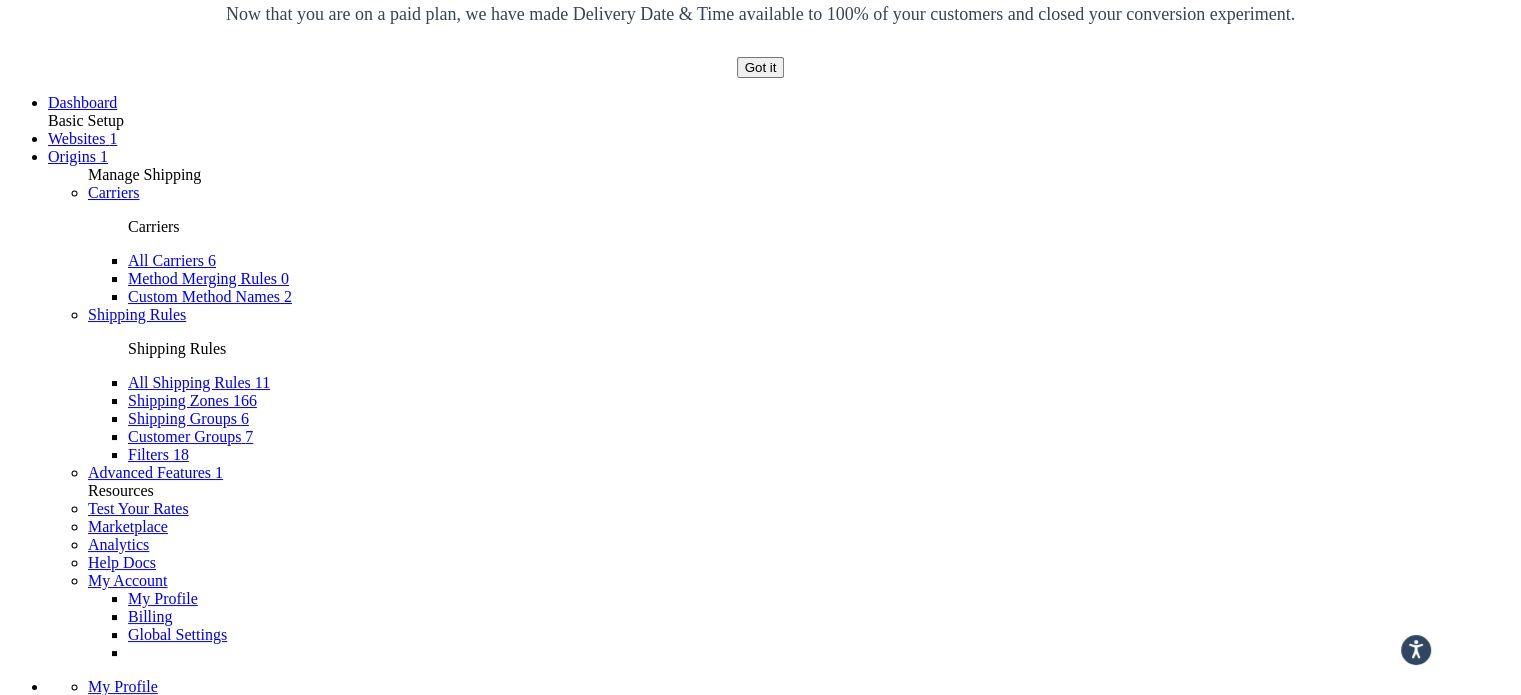 click on "10 15 25 50 100" at bounding box center (66, 3685) 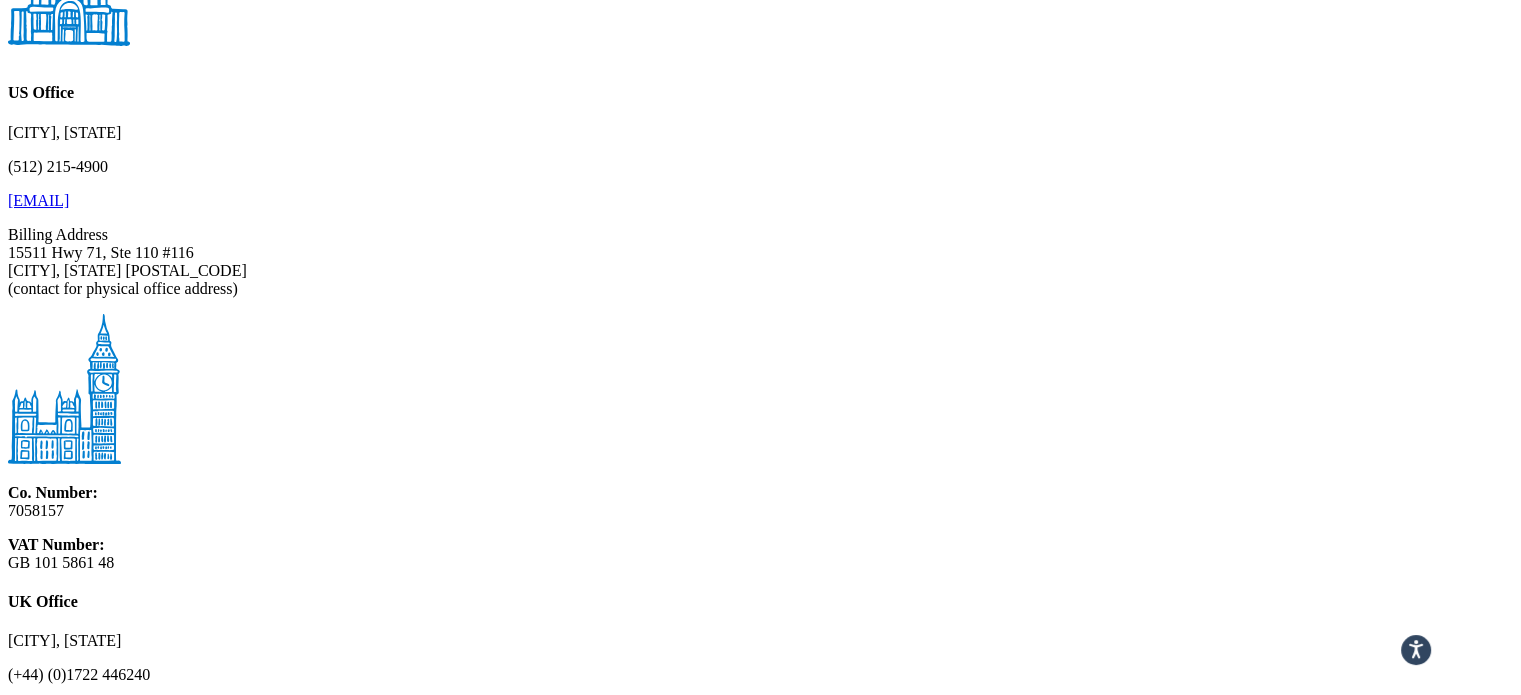 scroll, scrollTop: 2700, scrollLeft: 0, axis: vertical 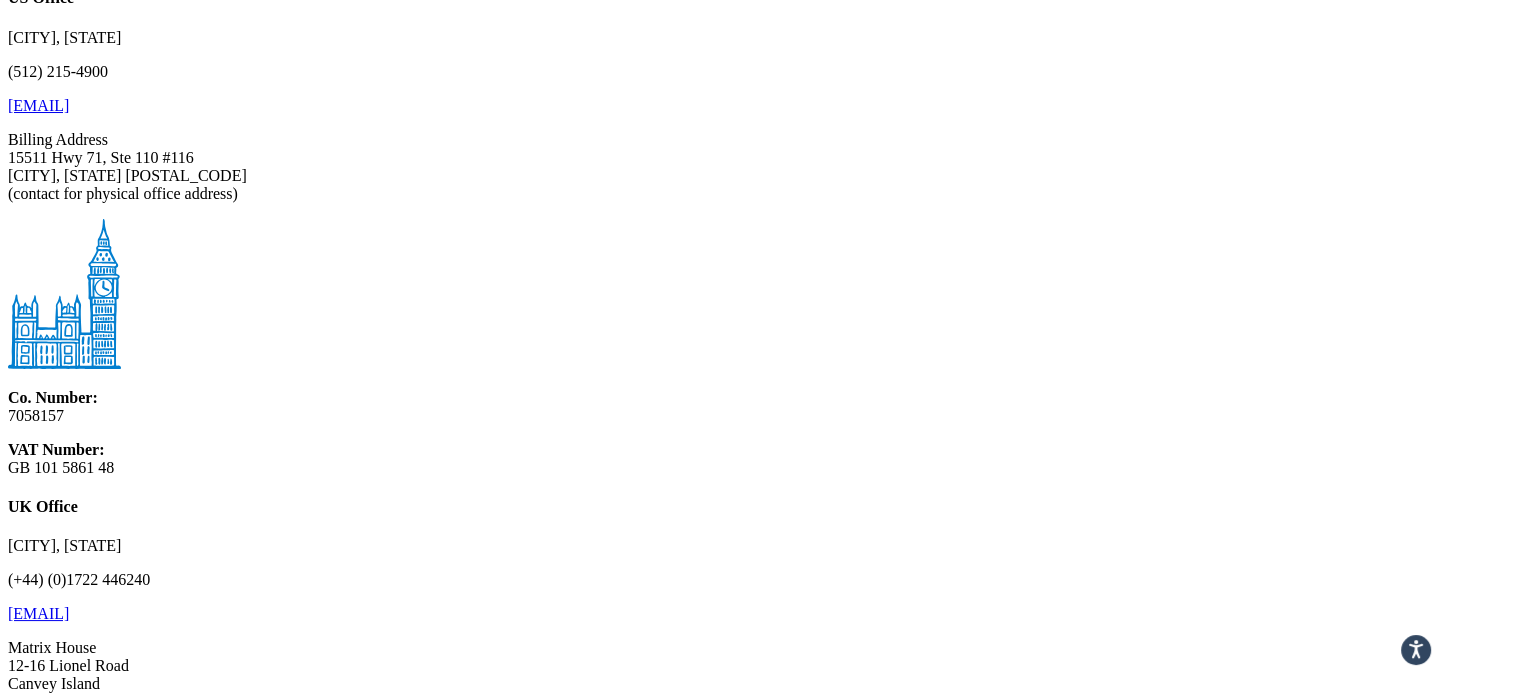 click on "Aust Post Remote" at bounding box center [234, 924] 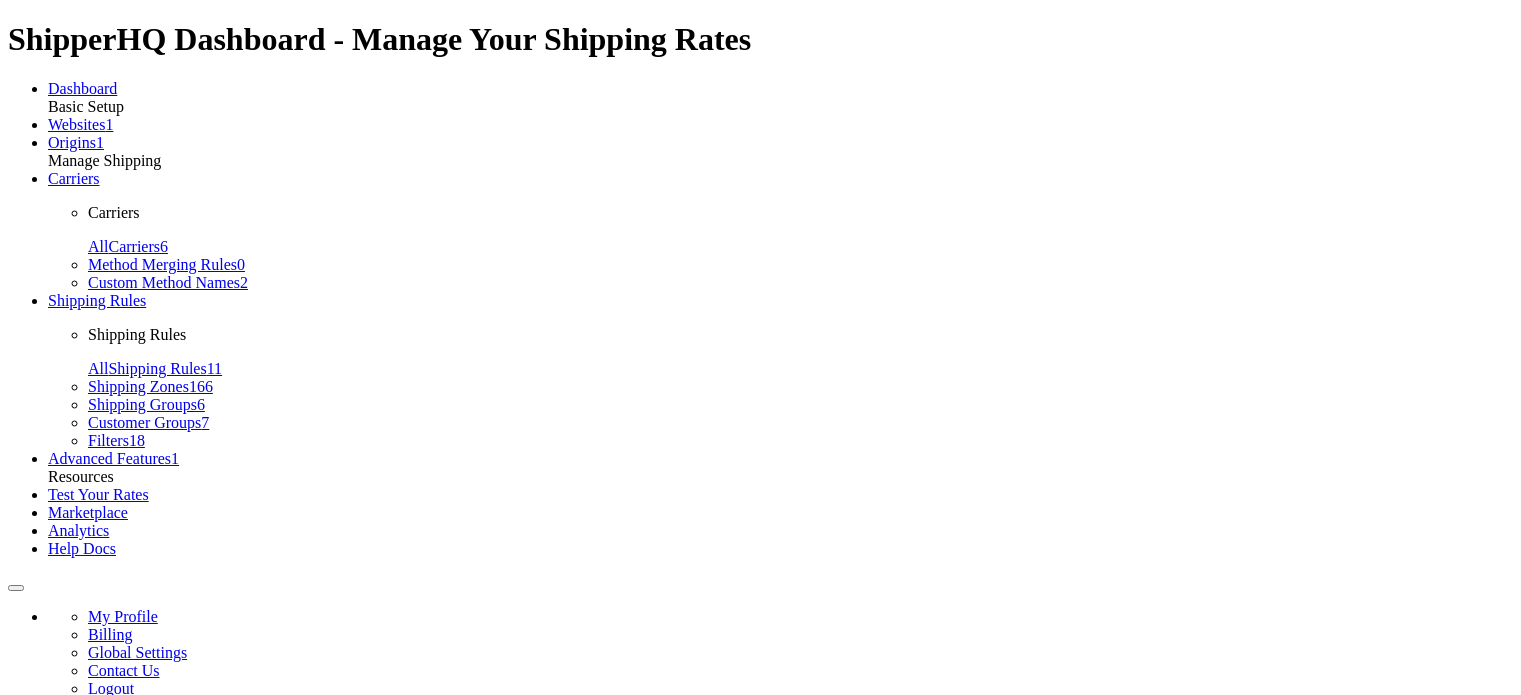 scroll, scrollTop: 0, scrollLeft: 0, axis: both 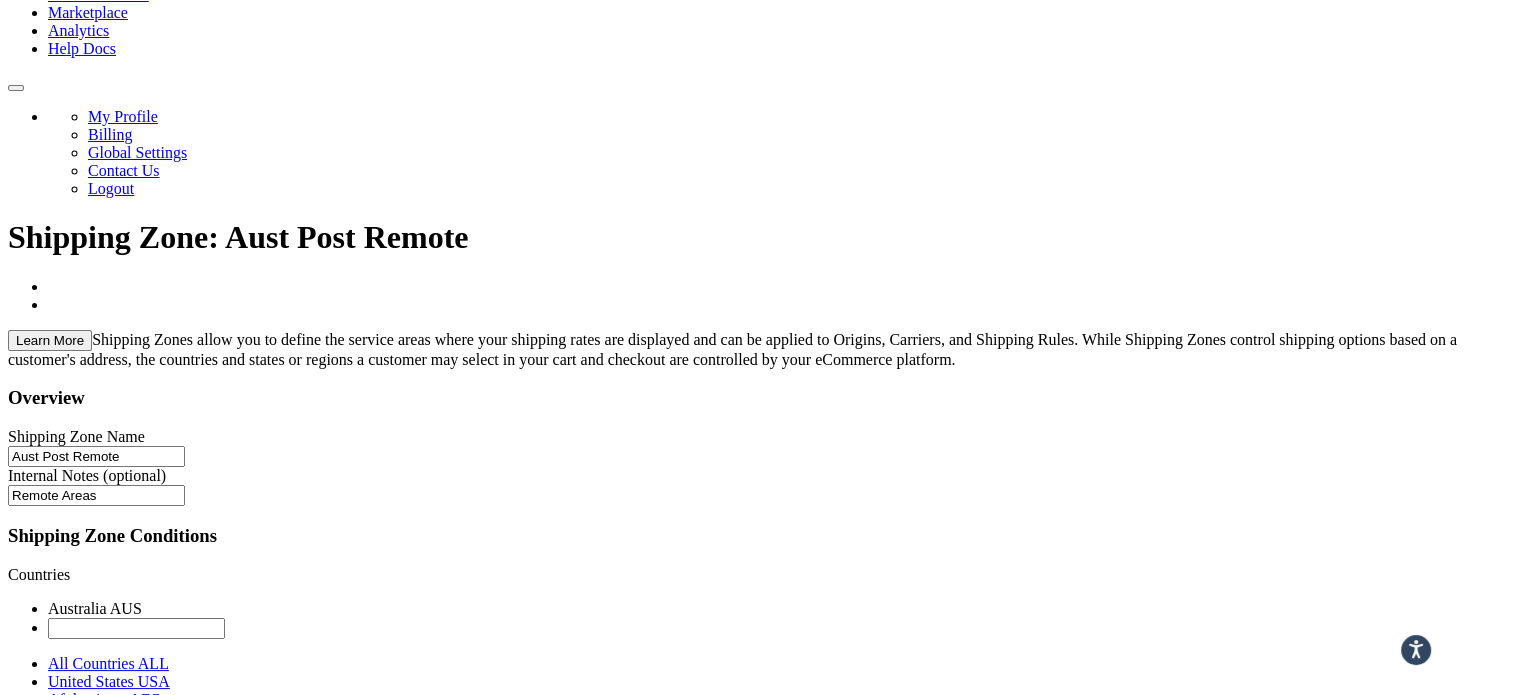 click on "2328-2388, 2440-2441, 2449, 2453-2454, 2536-2554, 2575-2577, 2621-2639, 2644-2646, 2649, 2651-2707, 2710-2714, 2716, 2720-2730, 2787-2800, 2801-2879, 4309-4314, 4351-4354, 4356-4365, 4390, 4409-4424, 4426-4453, 4454-4499, 4580-4581, 4711-4740, 4741-4799, 4425, 4582-4654, 4656-4693, 4831-4858, 4860-4867, 4869, 4871-4999, 5220-5229, 6275, 6215-6559, 6561-6700, 6701-6797, 0801-0999" at bounding box center (88, 5366) 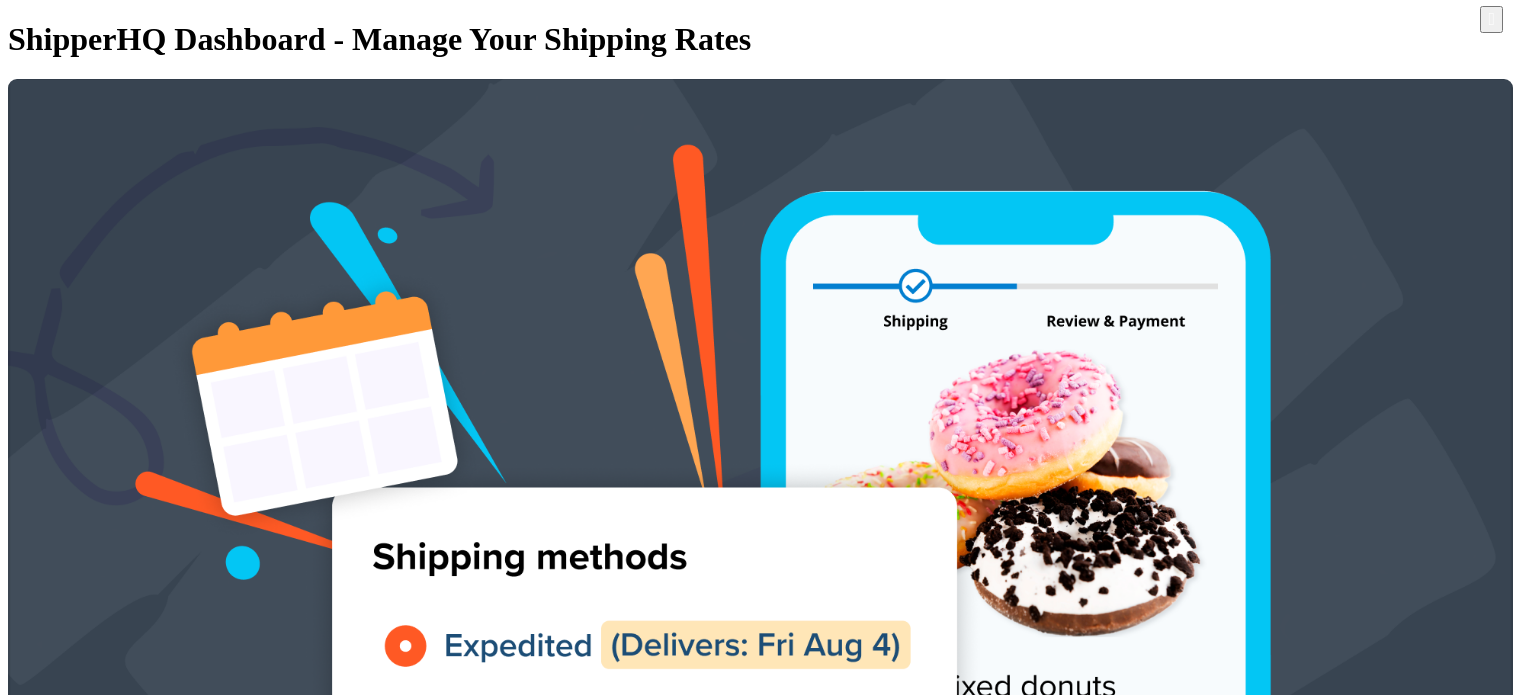 scroll, scrollTop: 0, scrollLeft: 0, axis: both 